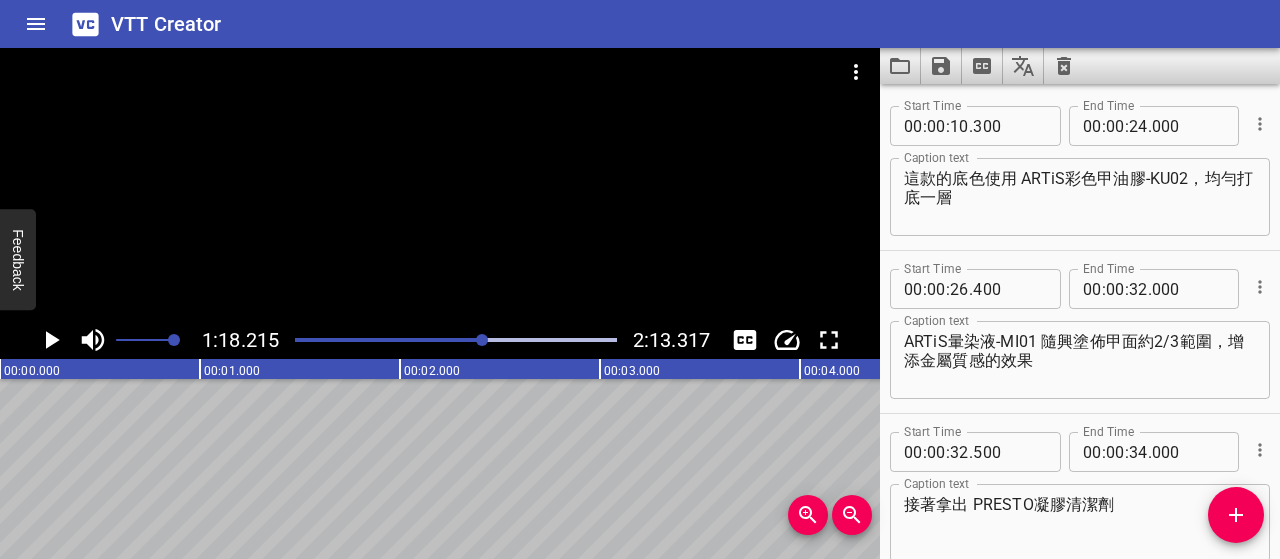 scroll, scrollTop: 0, scrollLeft: 0, axis: both 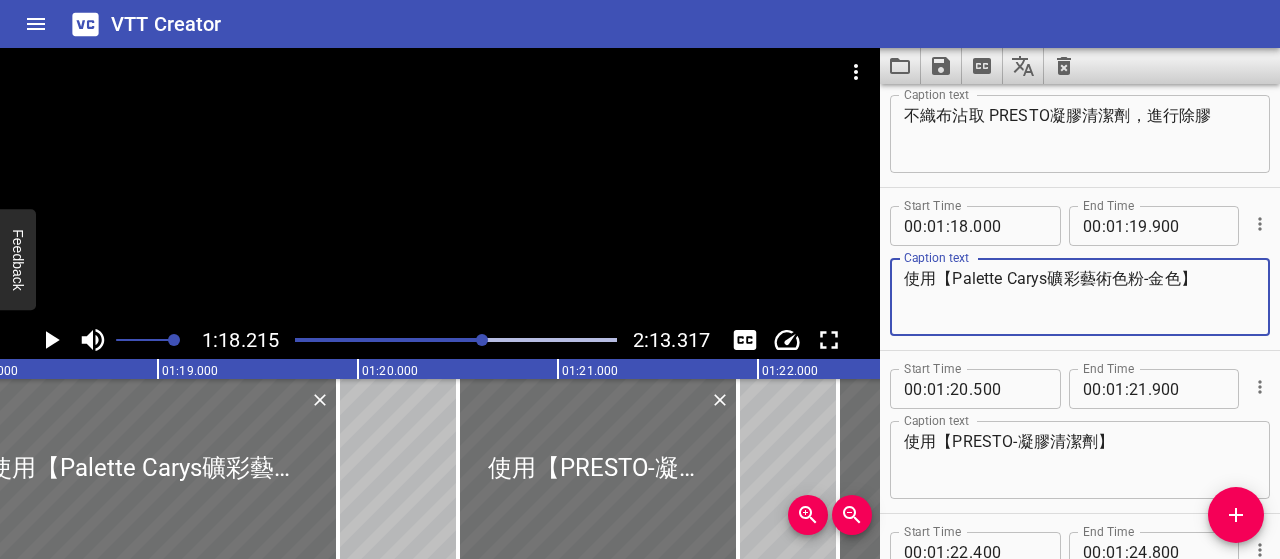 drag, startPoint x: 950, startPoint y: 276, endPoint x: 1146, endPoint y: 279, distance: 196.02296 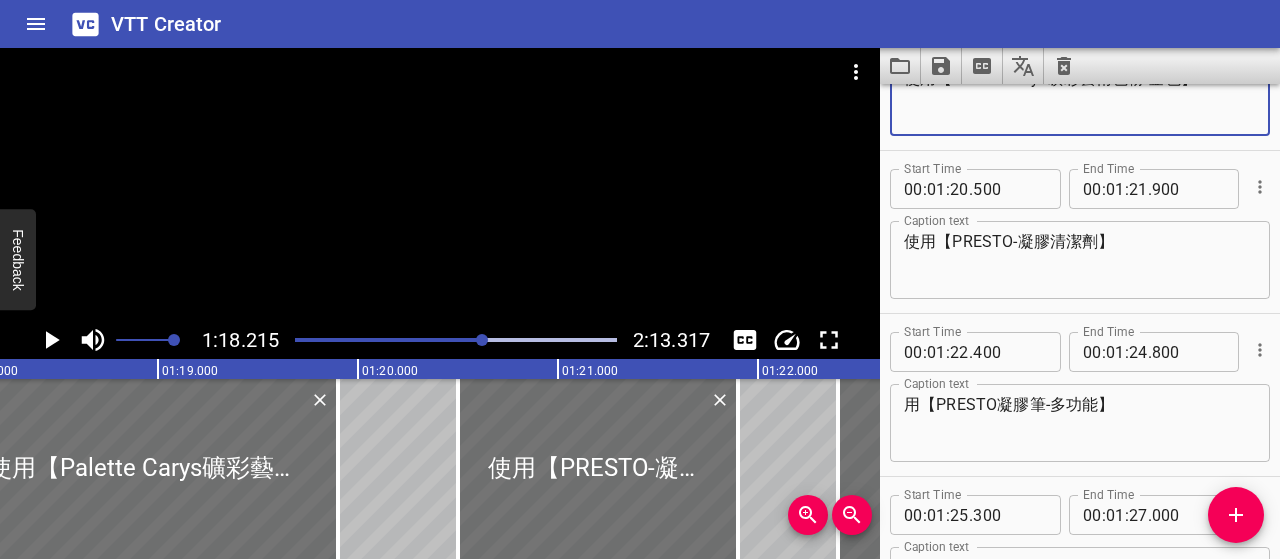 scroll, scrollTop: 1467, scrollLeft: 0, axis: vertical 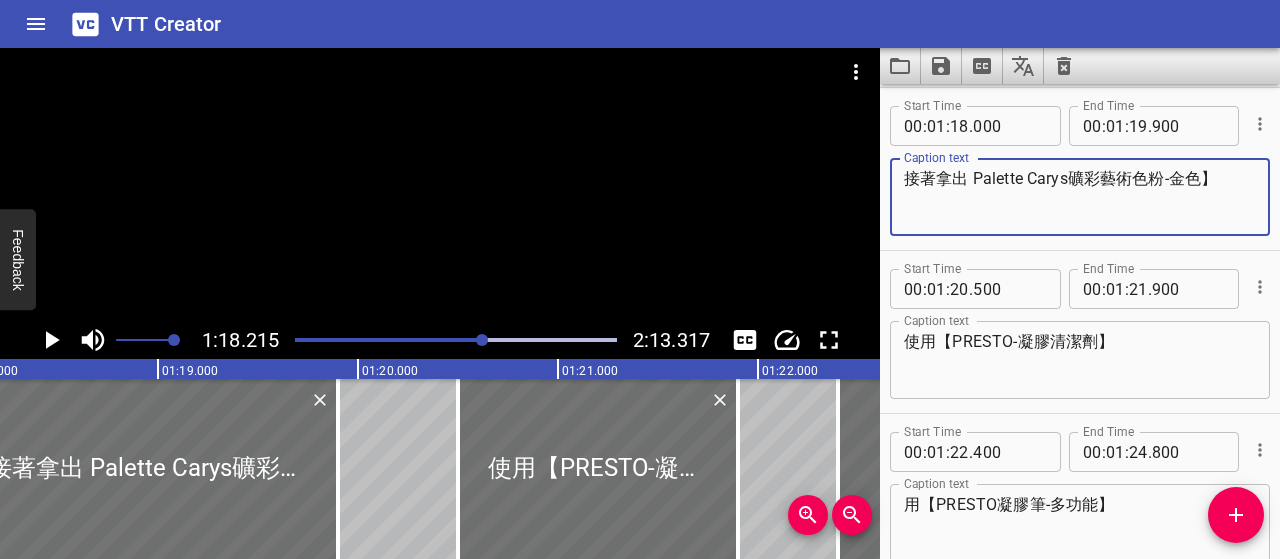 drag, startPoint x: 1230, startPoint y: 176, endPoint x: 974, endPoint y: 185, distance: 256.15814 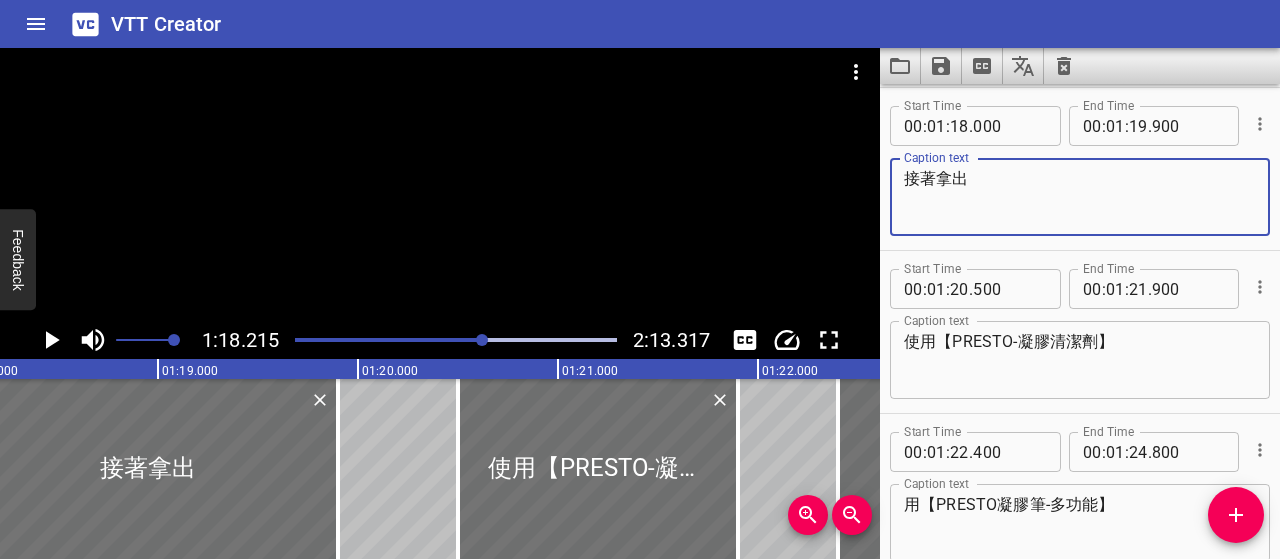 paste on "Palette Carys Pigment Powder 礦彩藝術色粉" 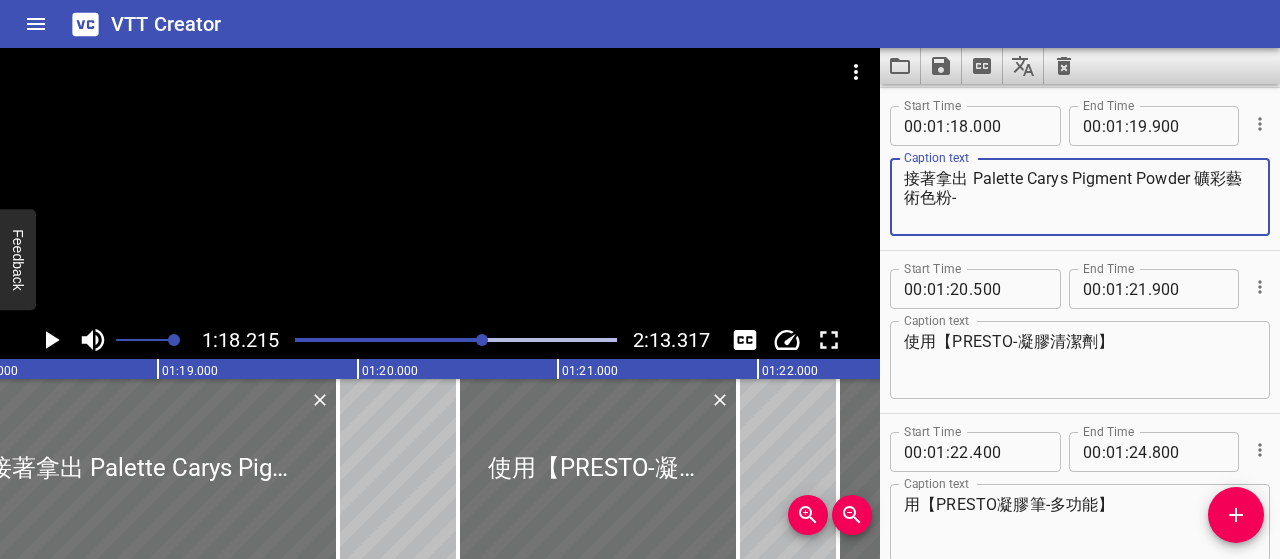 paste on "Gold青金" 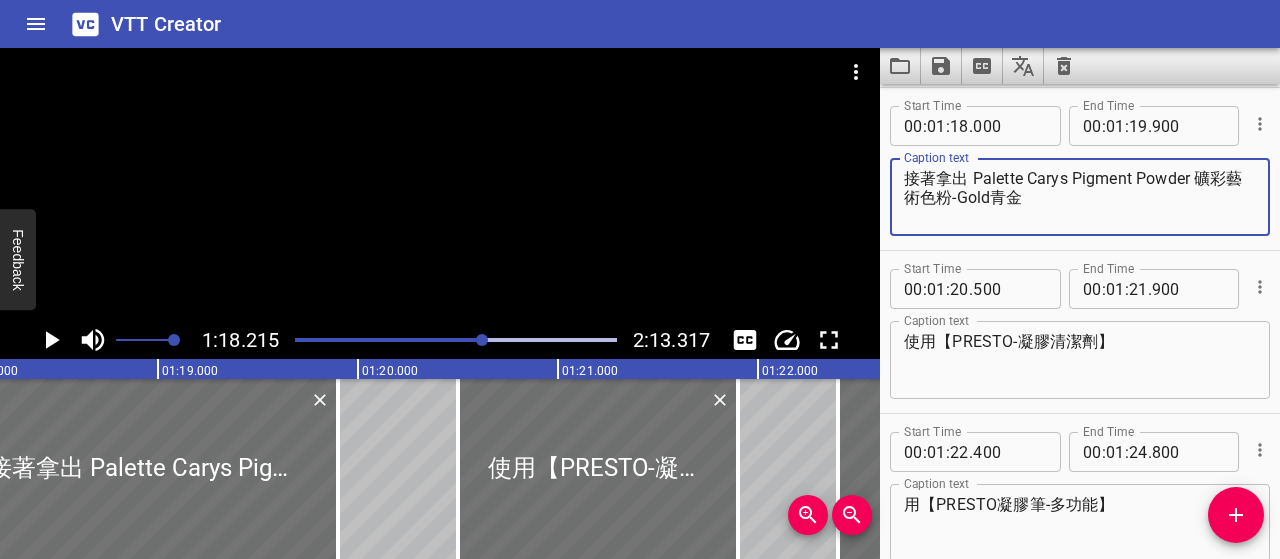 drag, startPoint x: 1205, startPoint y: 179, endPoint x: 1074, endPoint y: 171, distance: 131.24405 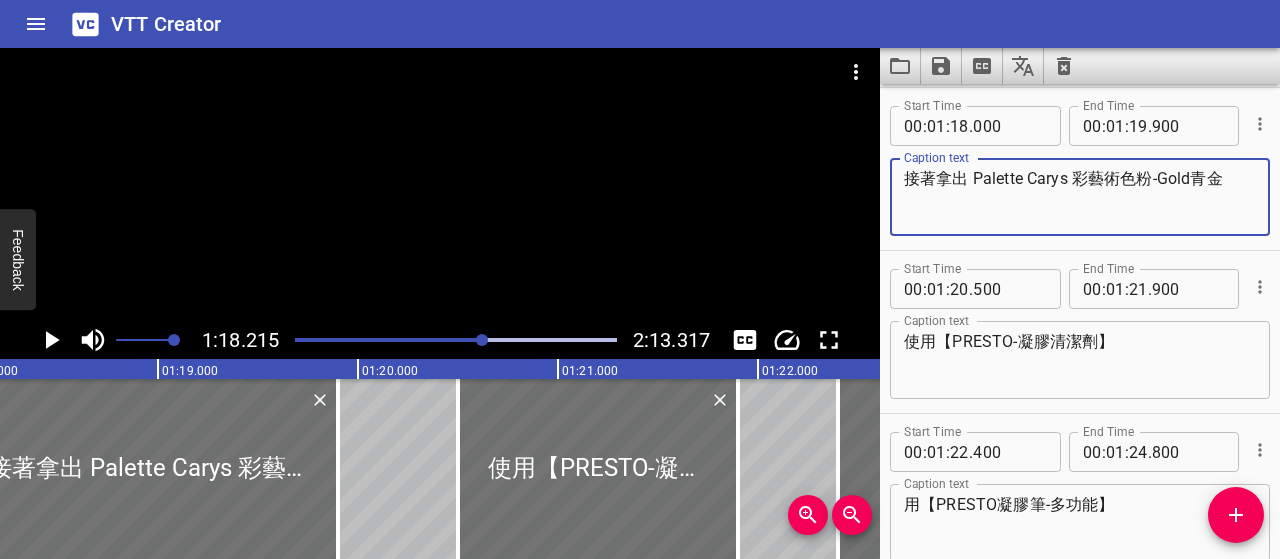 type on "接著拿出 Palette Carys 彩藝術色粉-Gold青金" 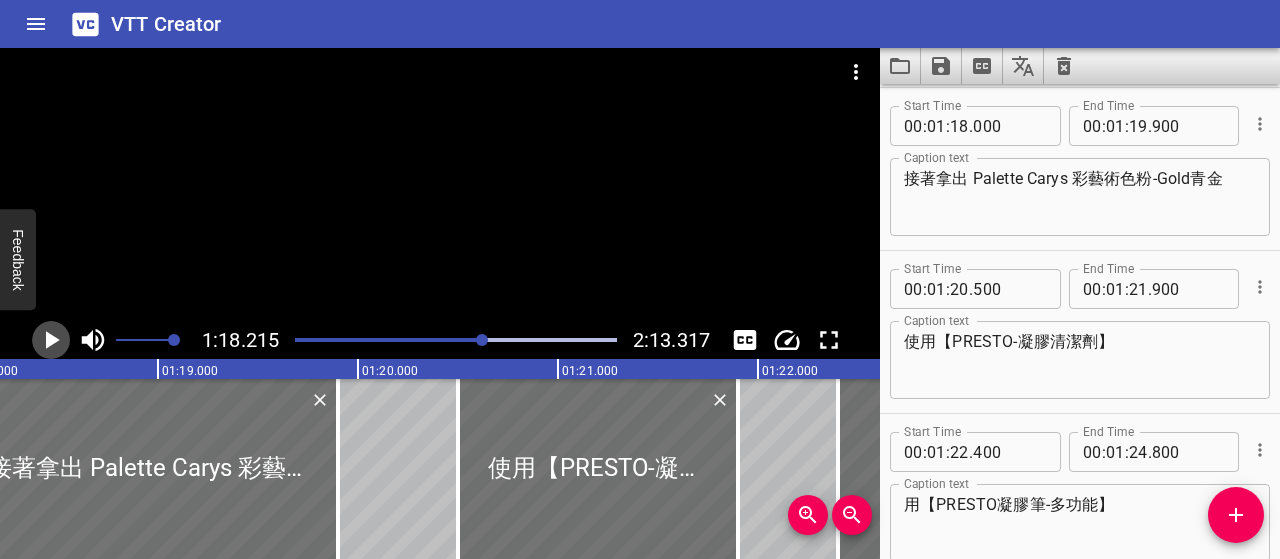 click 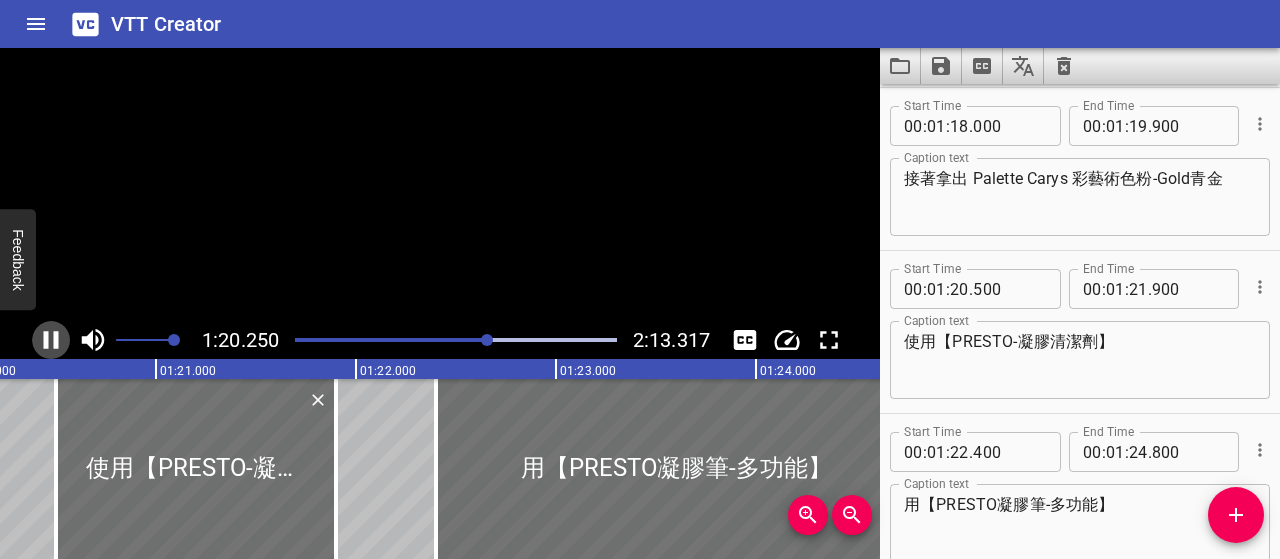 click 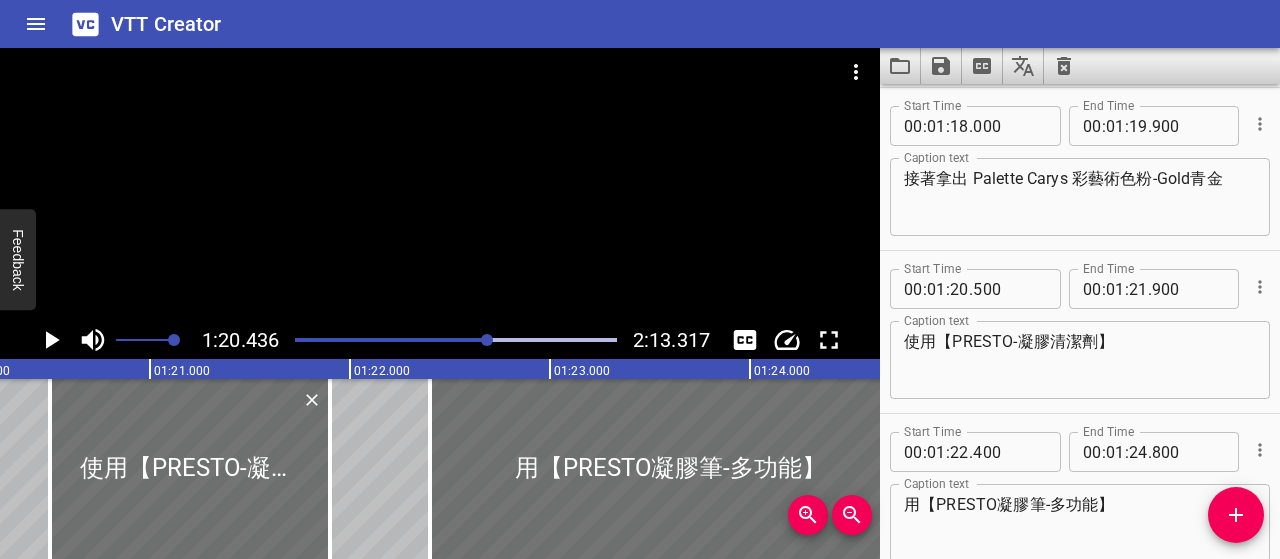 scroll, scrollTop: 0, scrollLeft: 16087, axis: horizontal 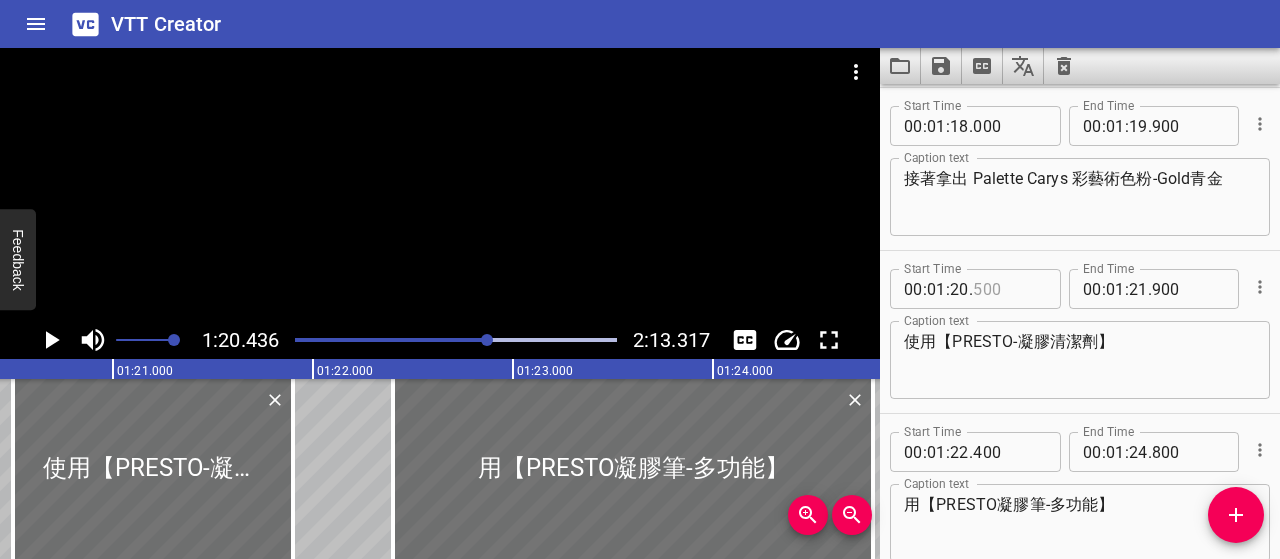click at bounding box center [1009, 289] 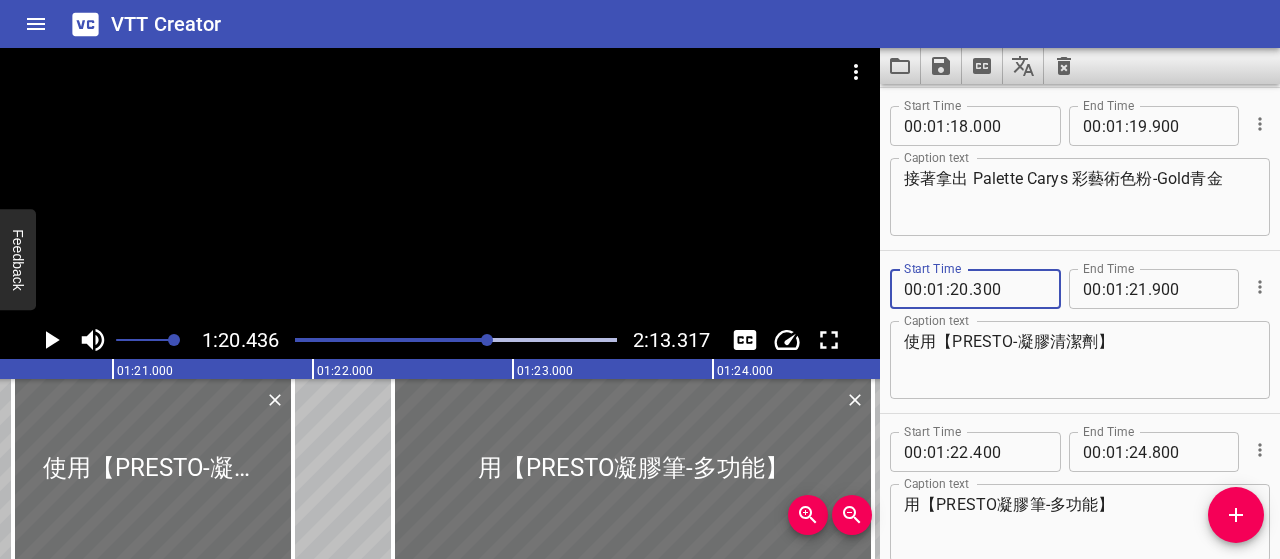 type on "300" 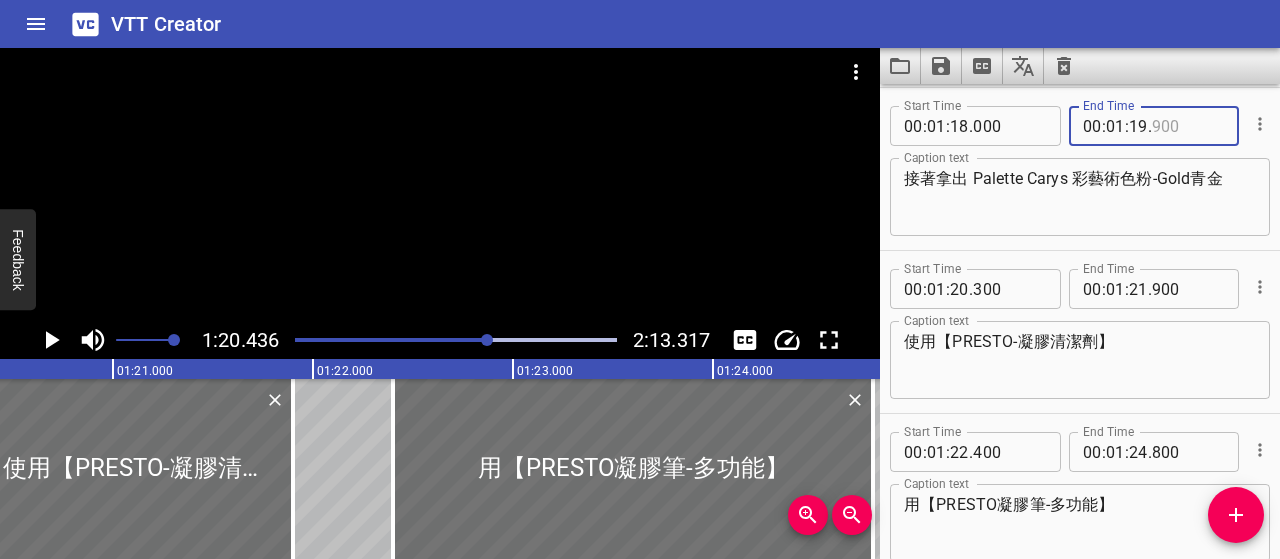 click at bounding box center [1188, 126] 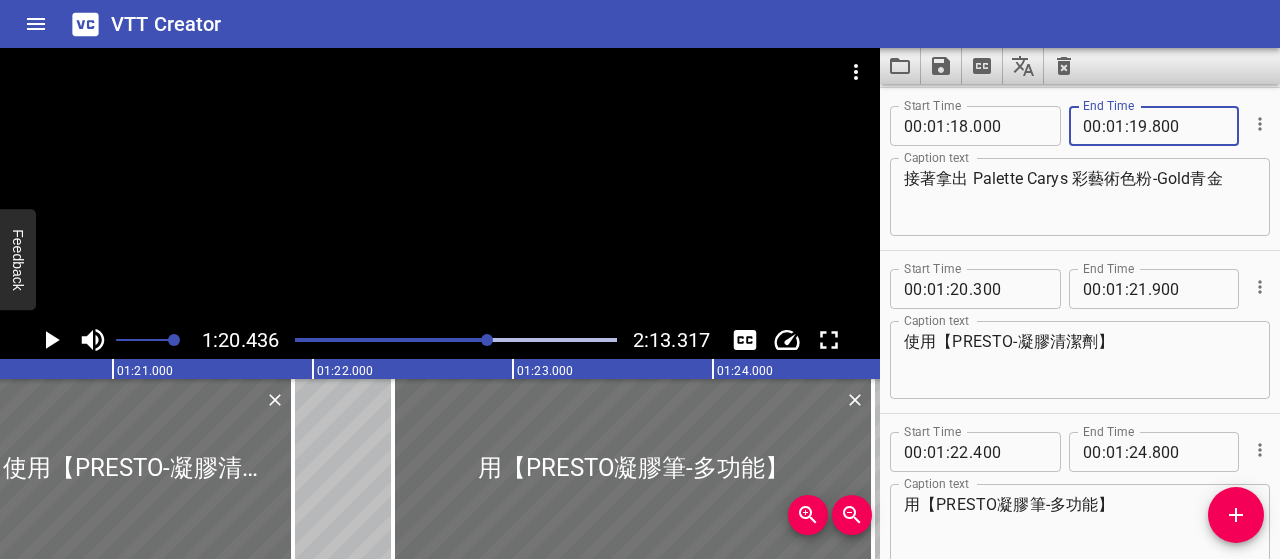 type on "800" 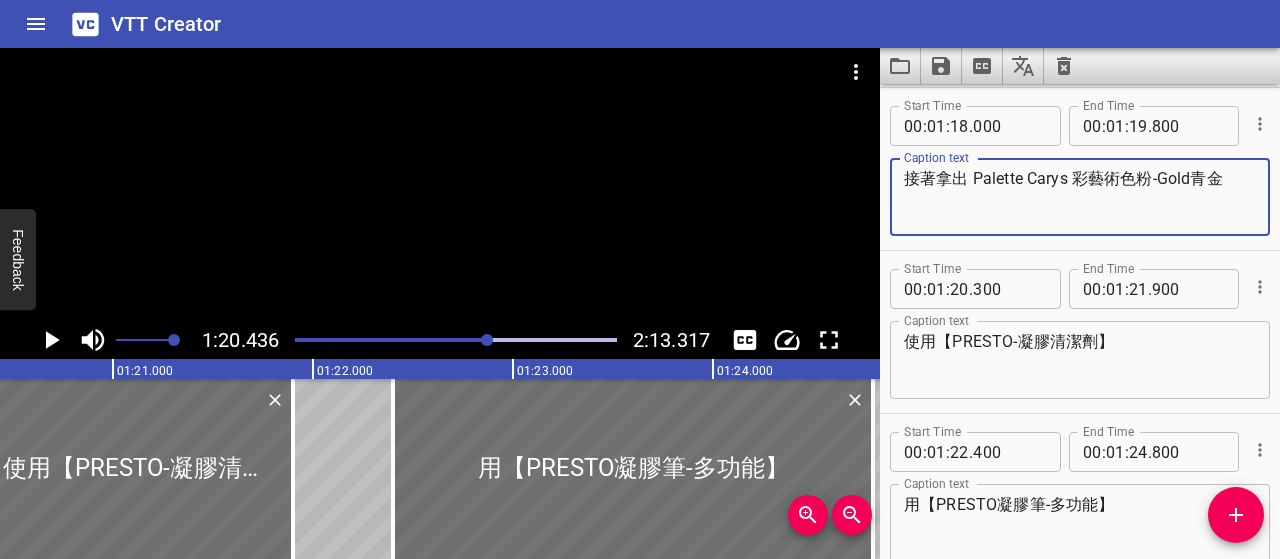 scroll, scrollTop: 1567, scrollLeft: 0, axis: vertical 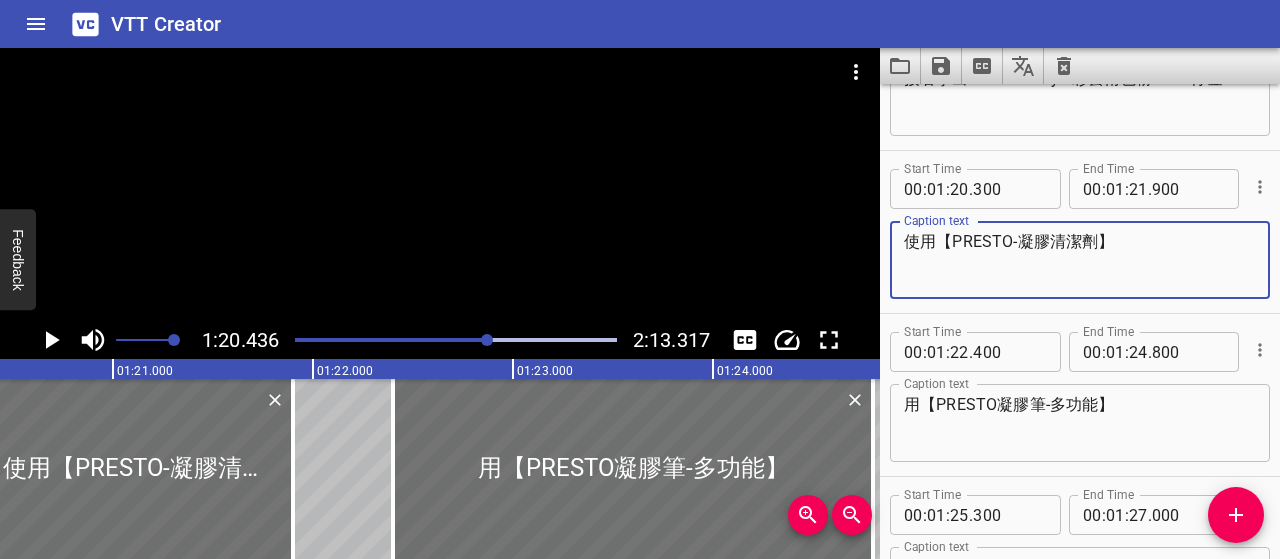 click on "使用【PRESTO-凝膠清潔劑】" at bounding box center [1080, 260] 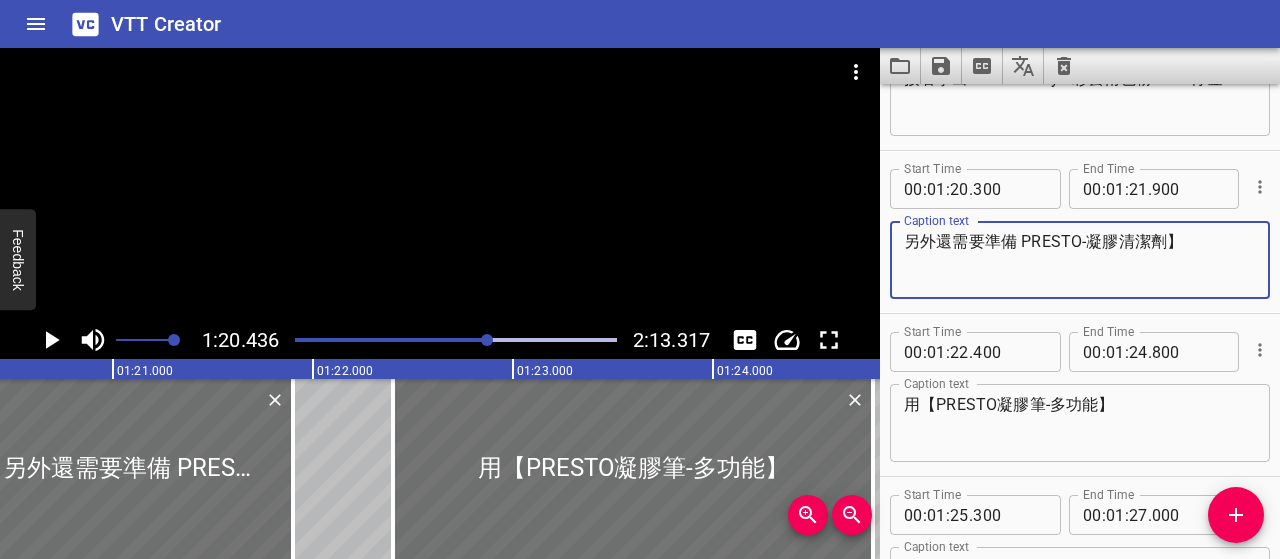 click on "另外還需要準備 PRESTO-凝膠清潔劑】" at bounding box center (1080, 260) 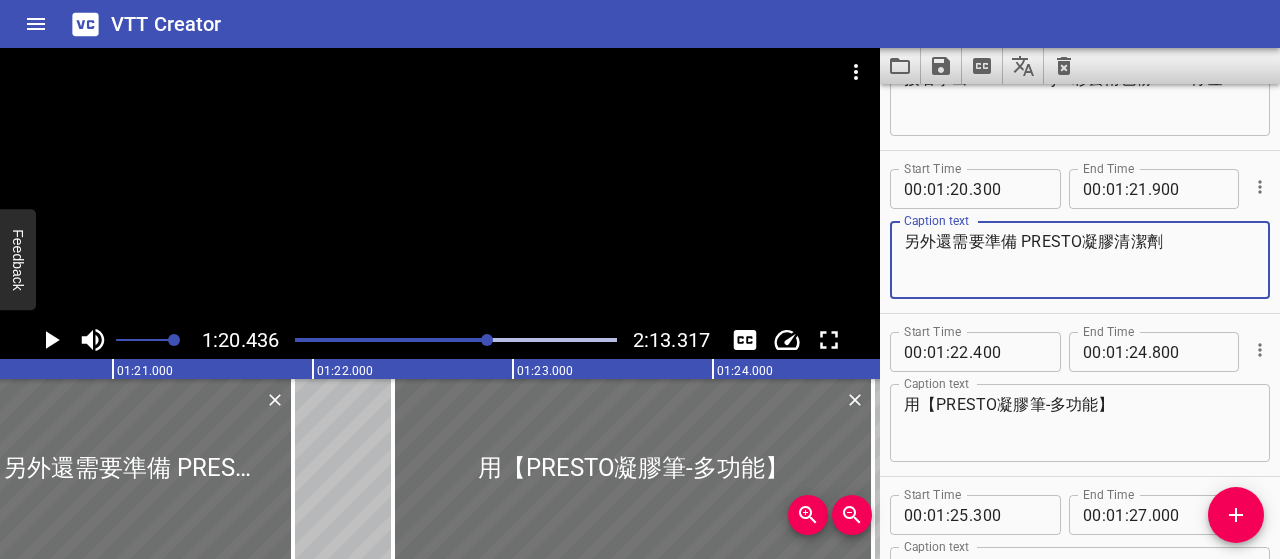 type on "另外還需要準備 PRESTO凝膠清潔劑" 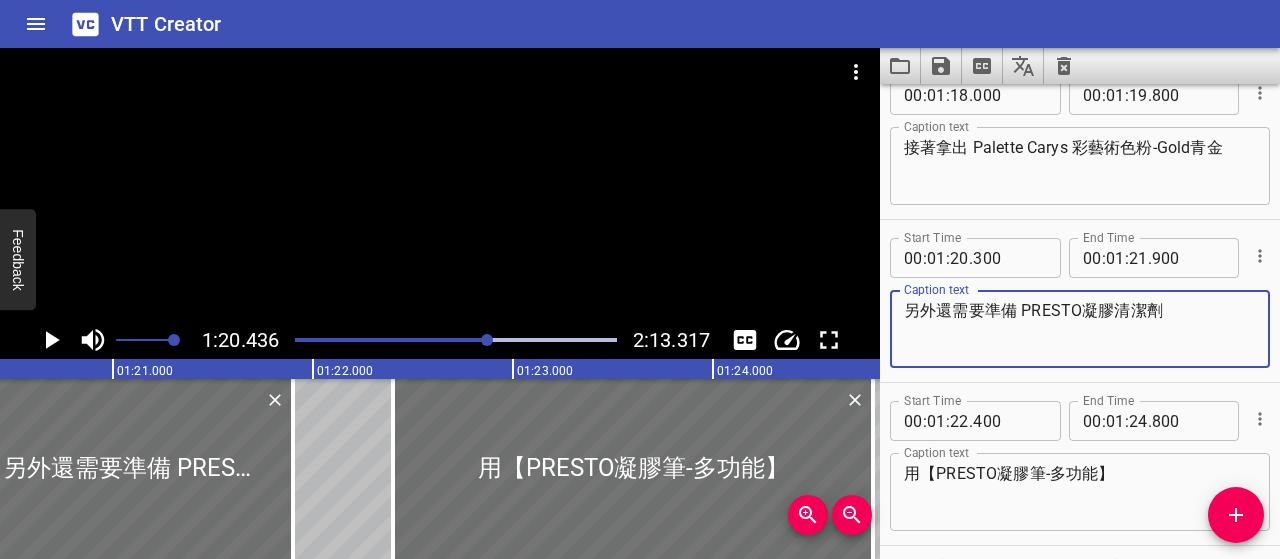 scroll, scrollTop: 1467, scrollLeft: 0, axis: vertical 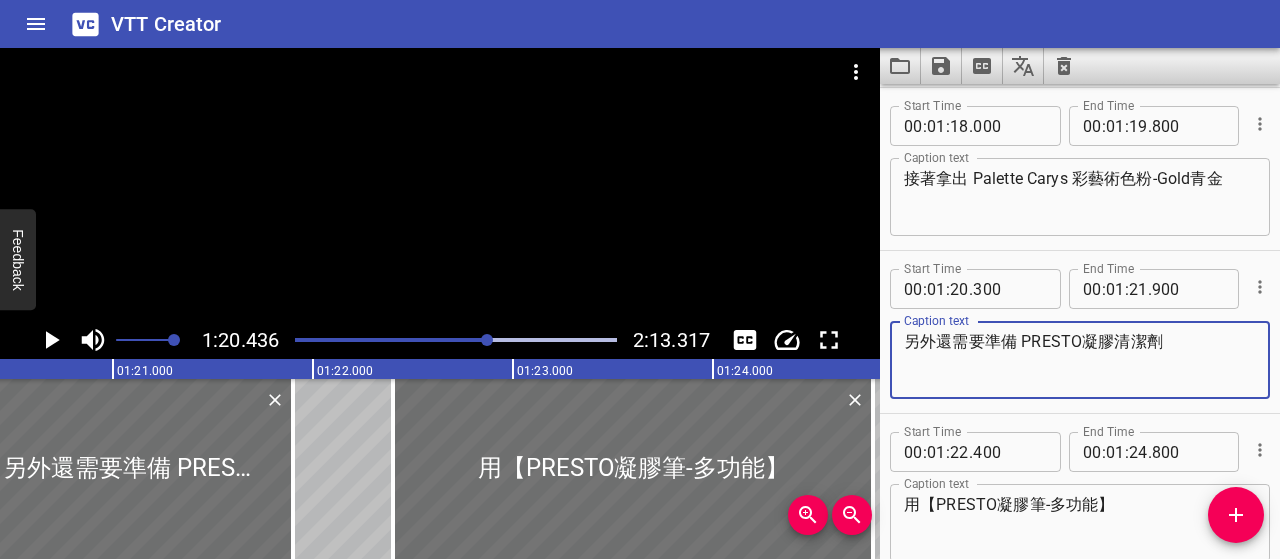 click 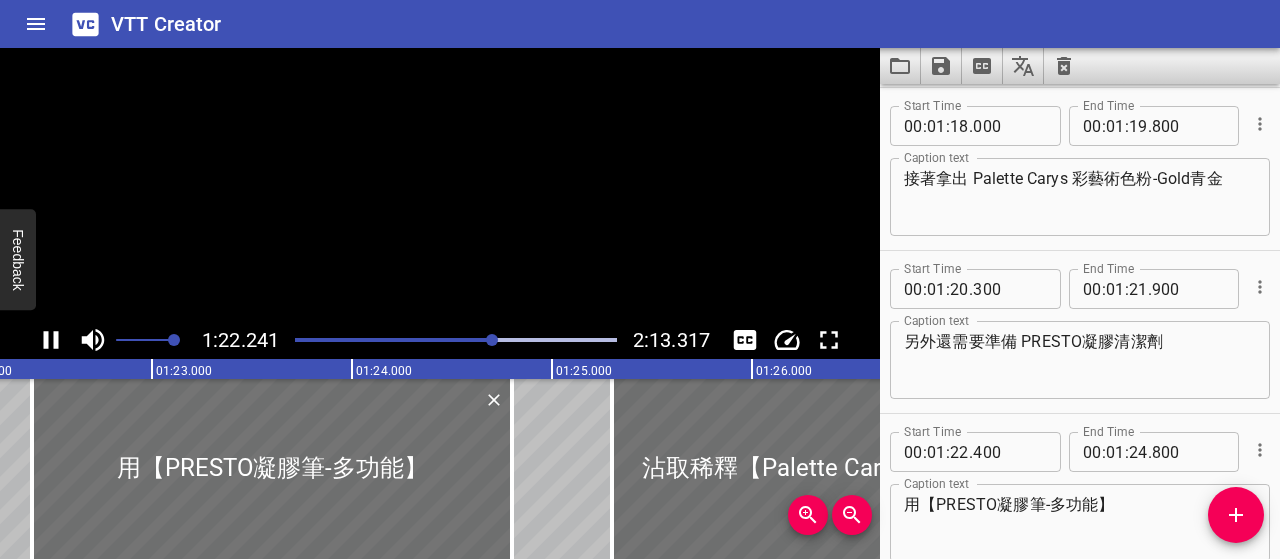 click 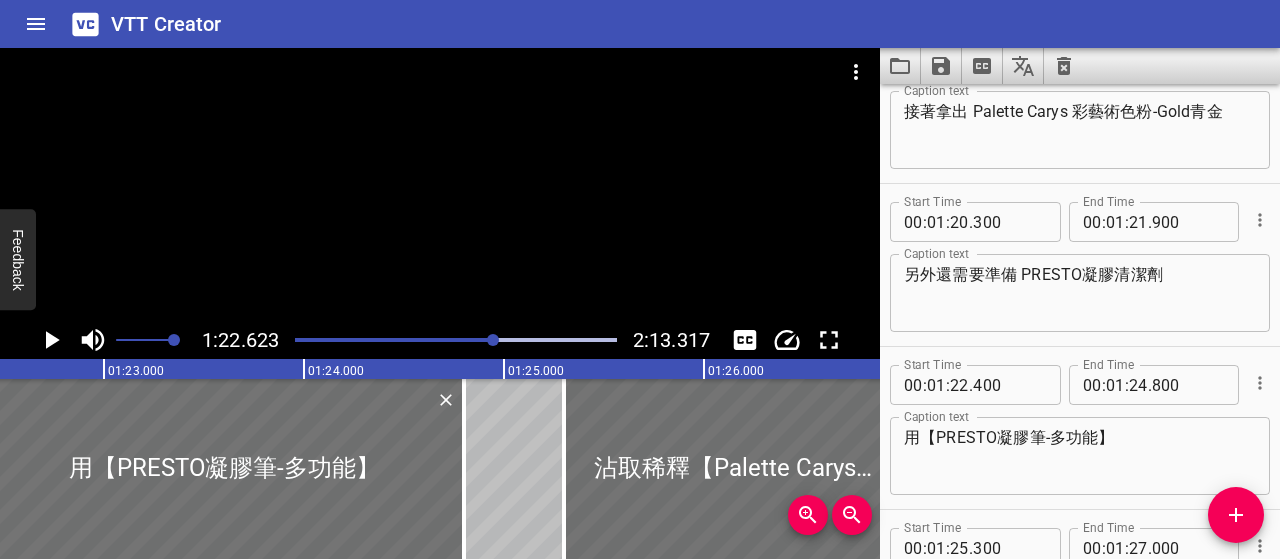 scroll, scrollTop: 0, scrollLeft: 16524, axis: horizontal 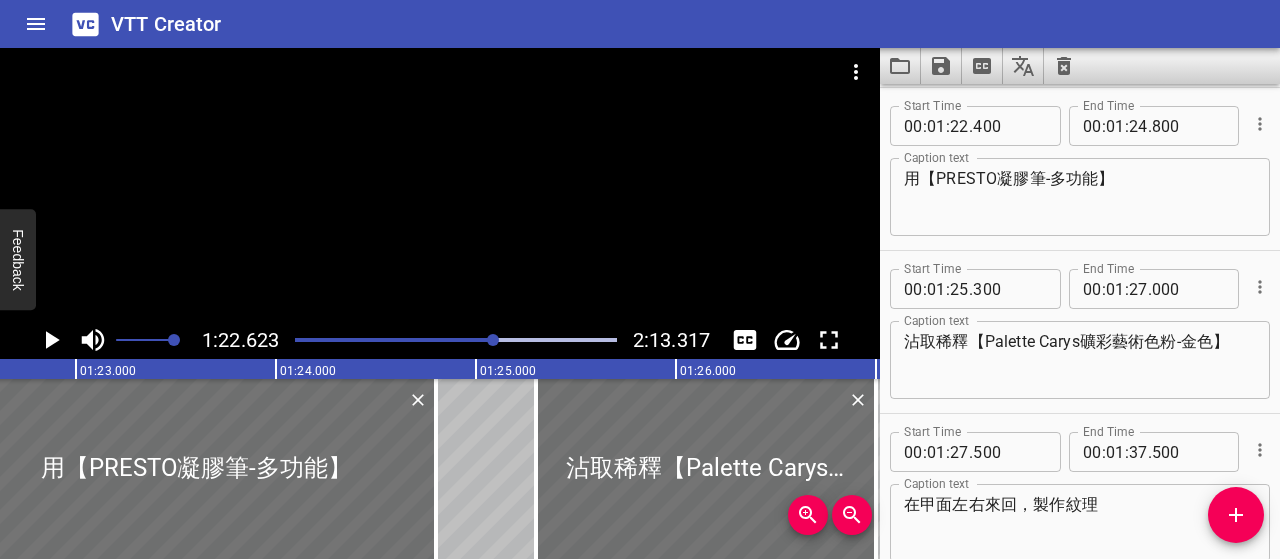 click on "用【PRESTO凝膠筆-多功能】" at bounding box center (1080, 197) 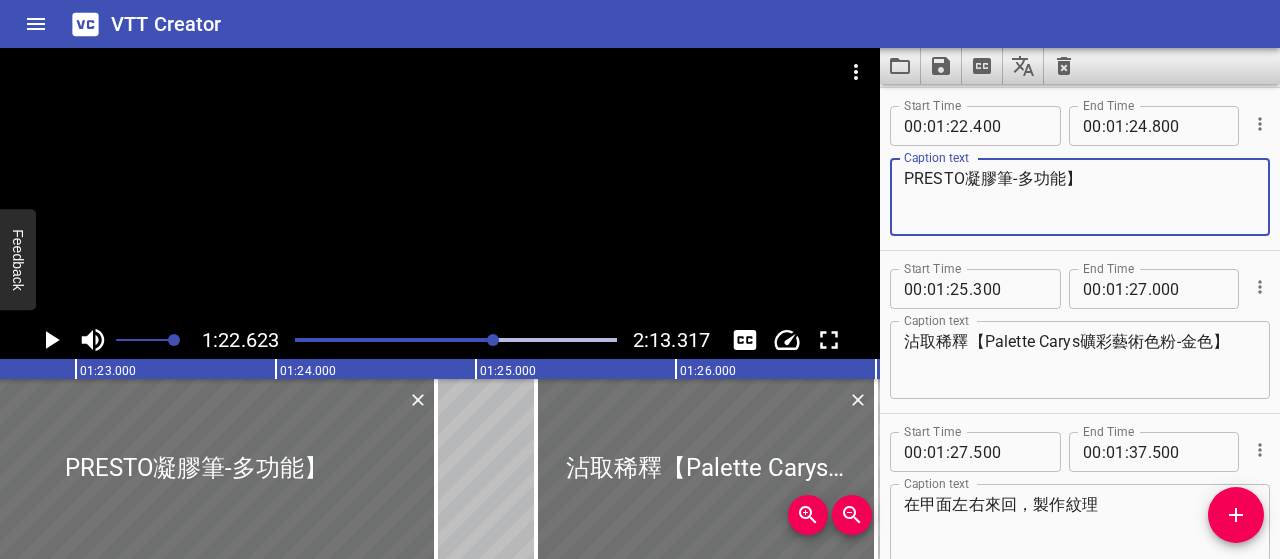 type on "PRESTO凝膠筆-多功能】" 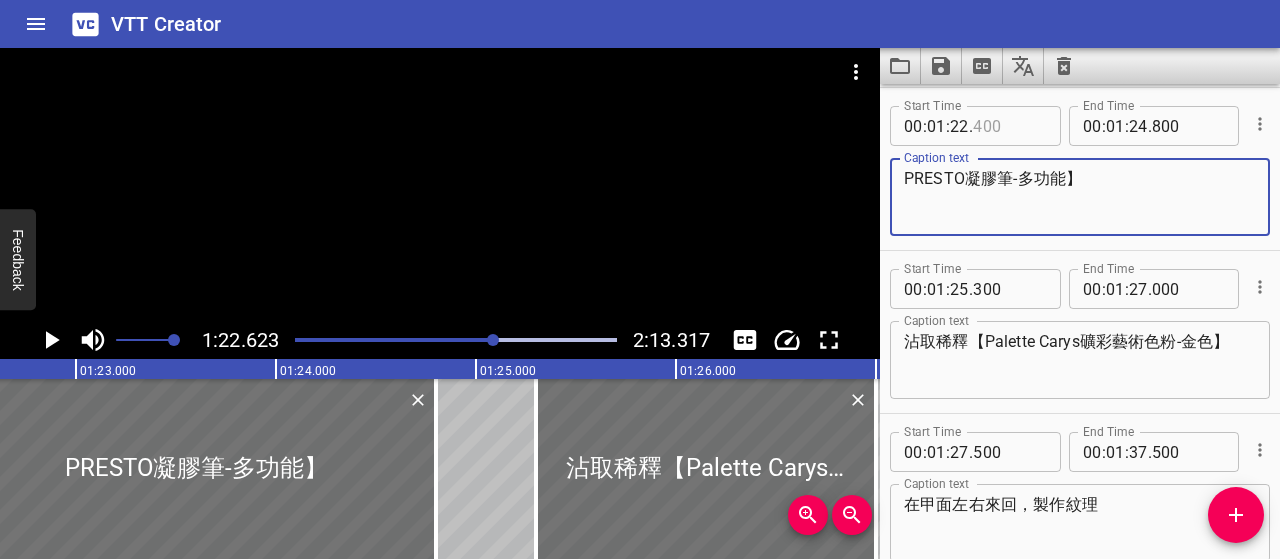 click at bounding box center [1009, 126] 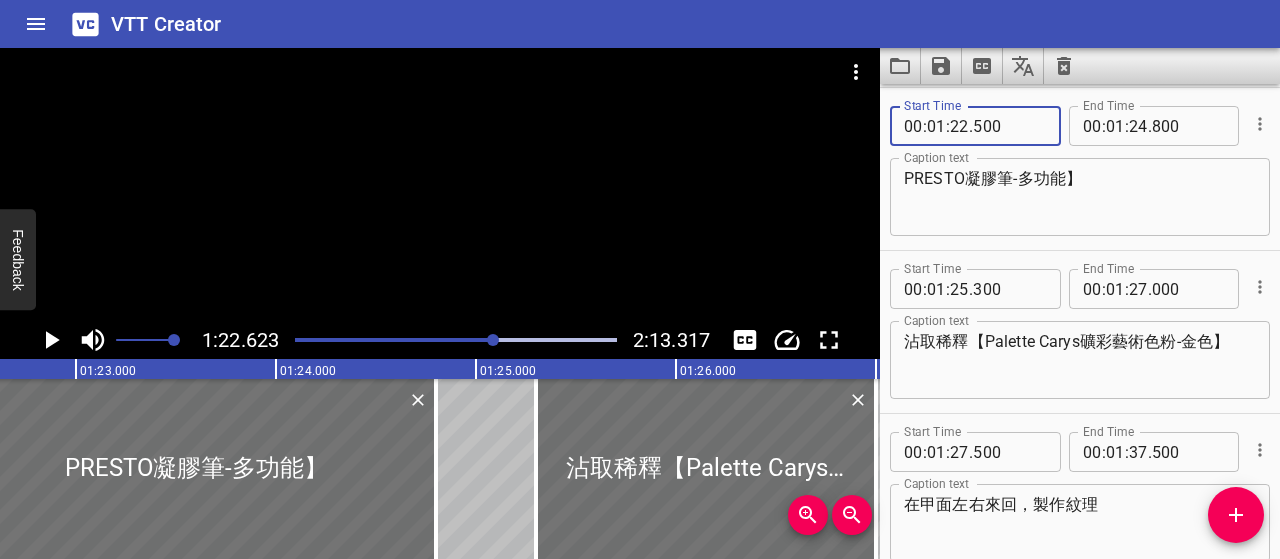 type on "500" 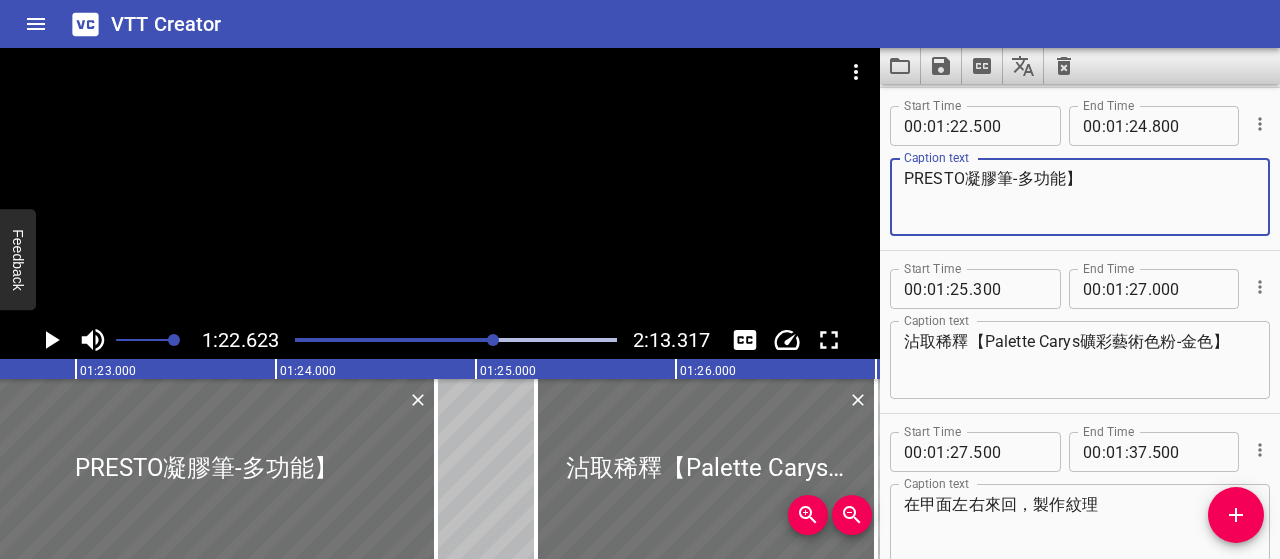 click on "PRESTO凝膠筆-多功能】" at bounding box center [1080, 197] 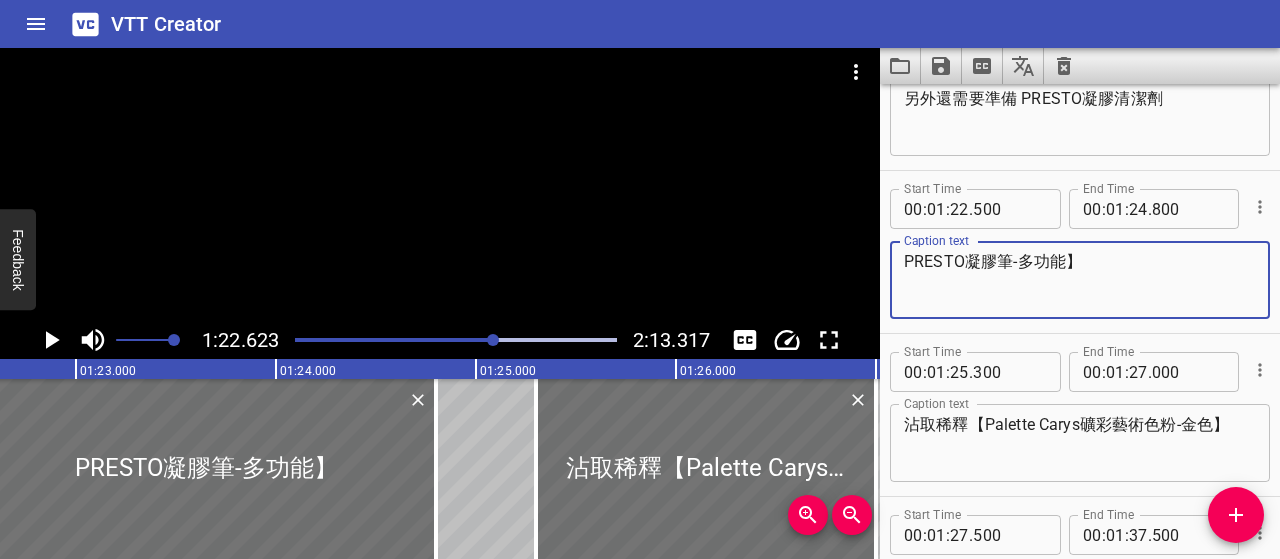 scroll, scrollTop: 1593, scrollLeft: 0, axis: vertical 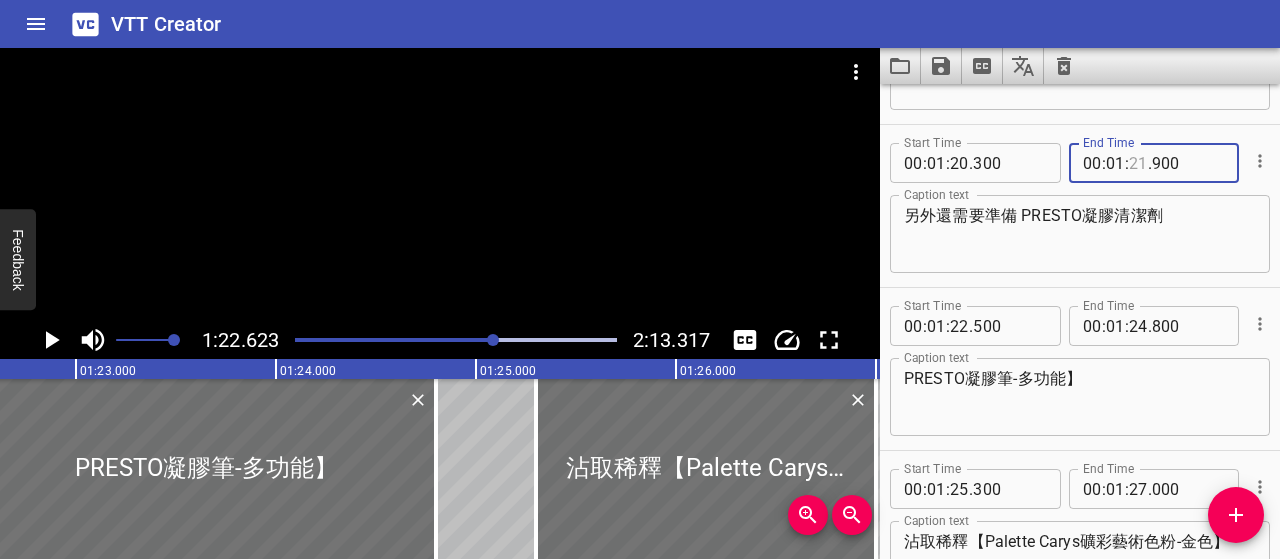 click at bounding box center [1138, 163] 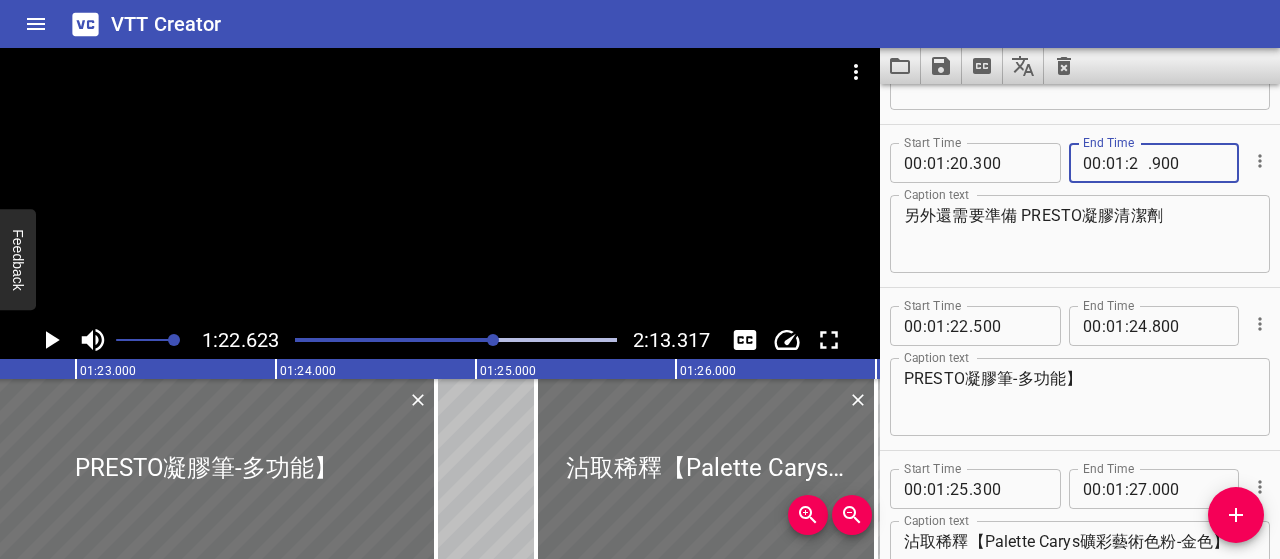 type on "22" 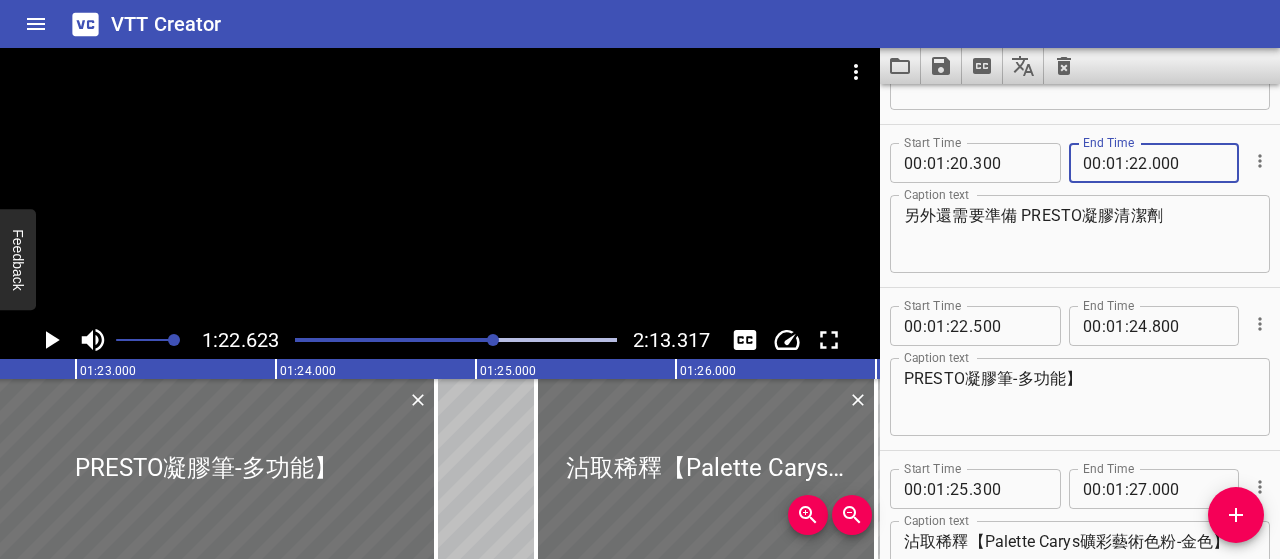 type on "000" 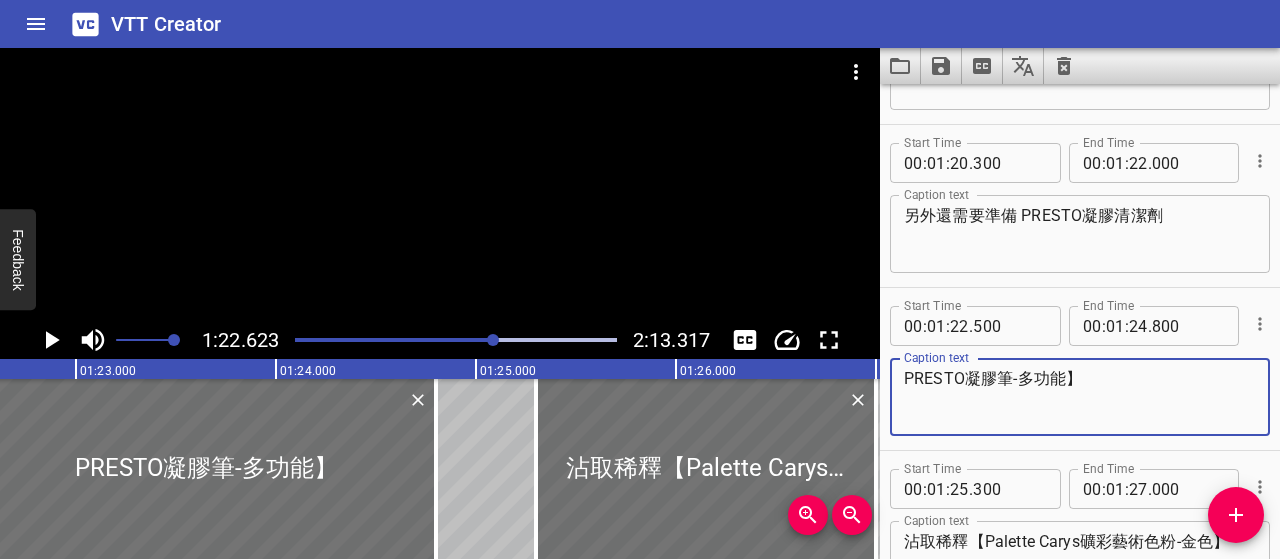click on "PRESTO凝膠筆-多功能】" at bounding box center [1080, 397] 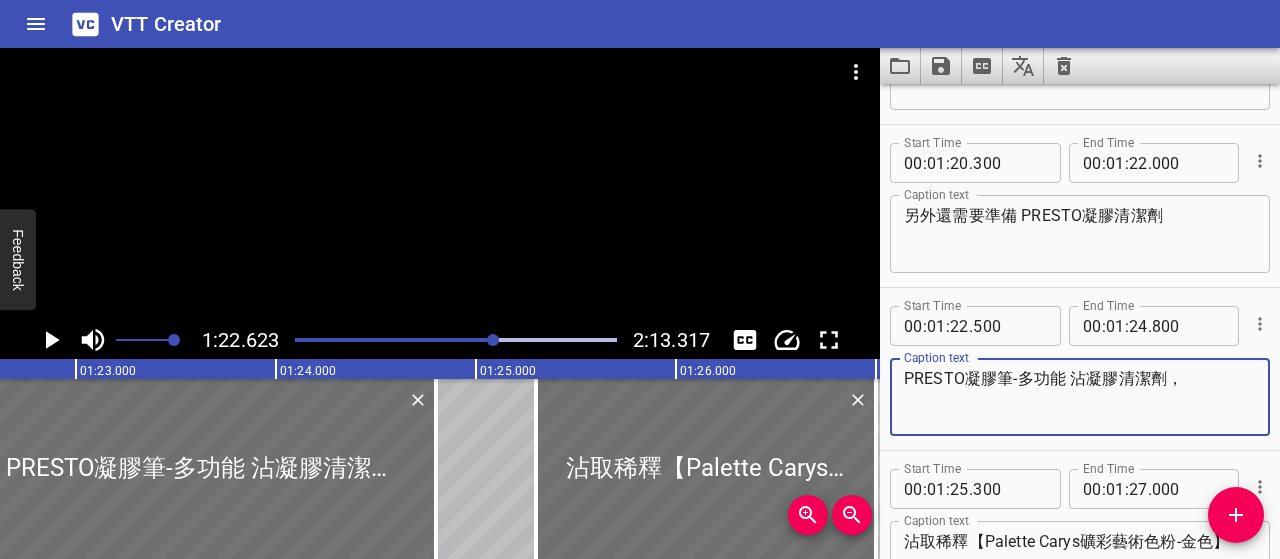 scroll, scrollTop: 1693, scrollLeft: 0, axis: vertical 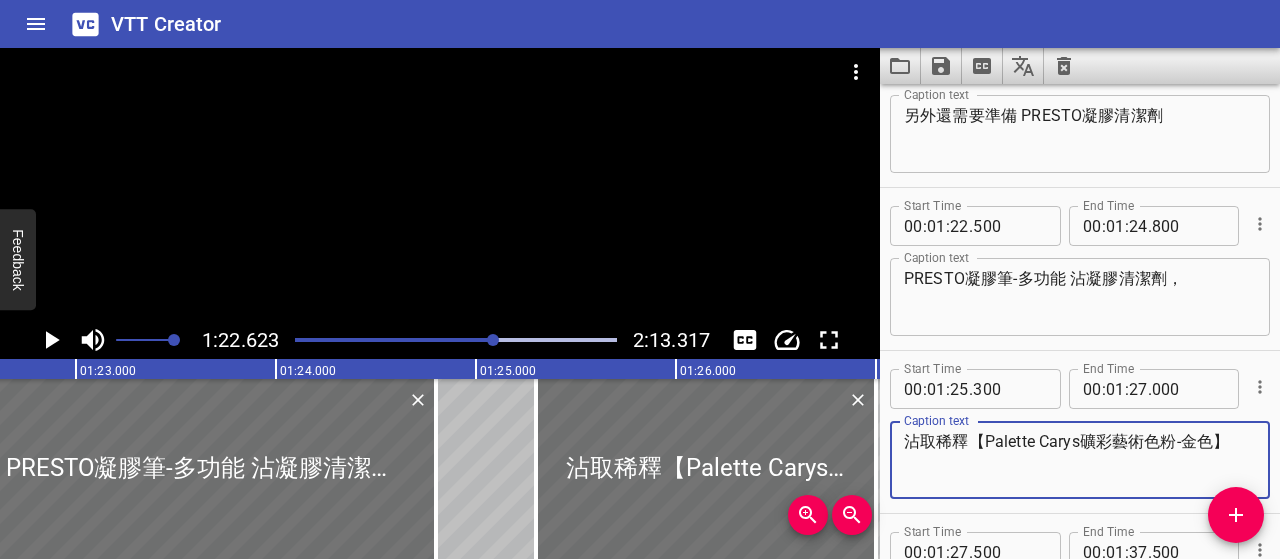 drag, startPoint x: 935, startPoint y: 445, endPoint x: 1236, endPoint y: 446, distance: 301.00165 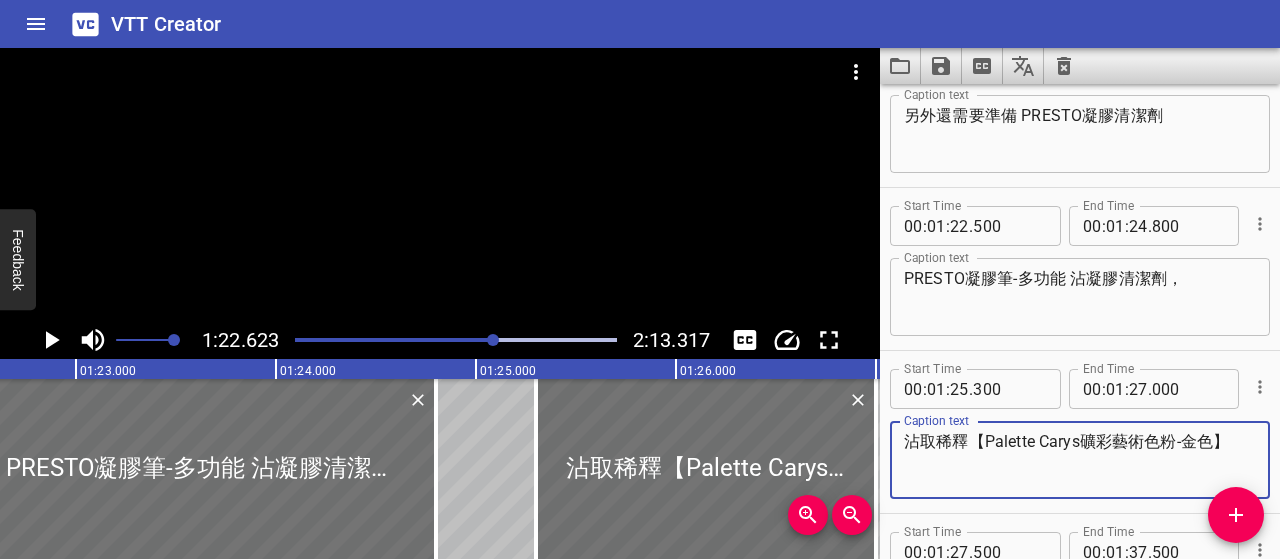 click on "PRESTO凝膠筆-多功能 沾凝膠清潔劑，" at bounding box center [1080, 297] 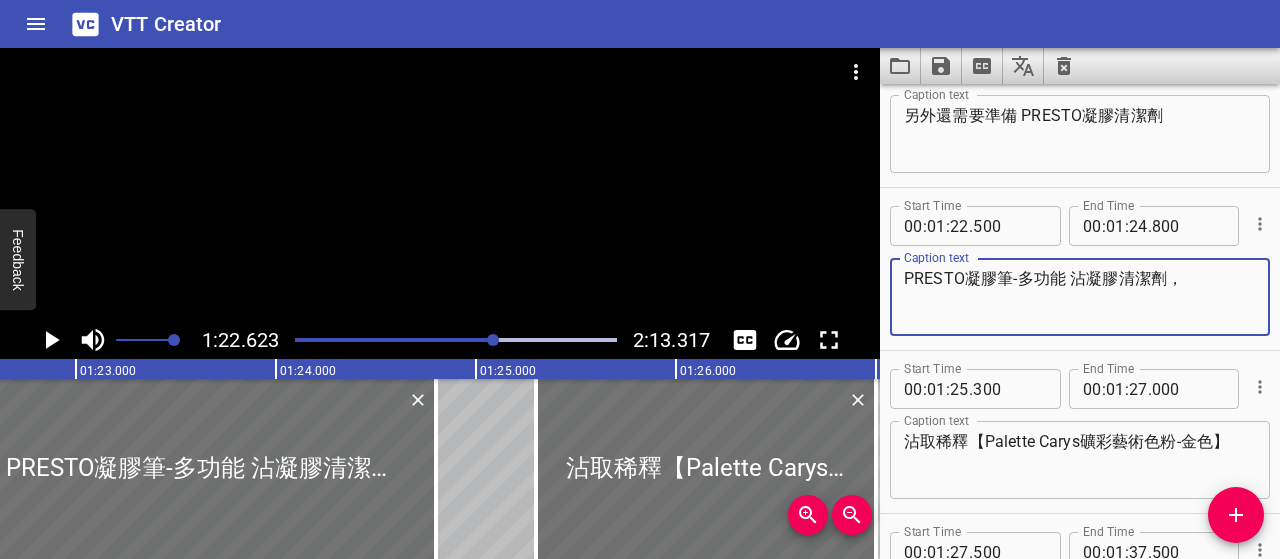 paste on "稀釋【Palette Carys礦彩藝術色粉-金色】" 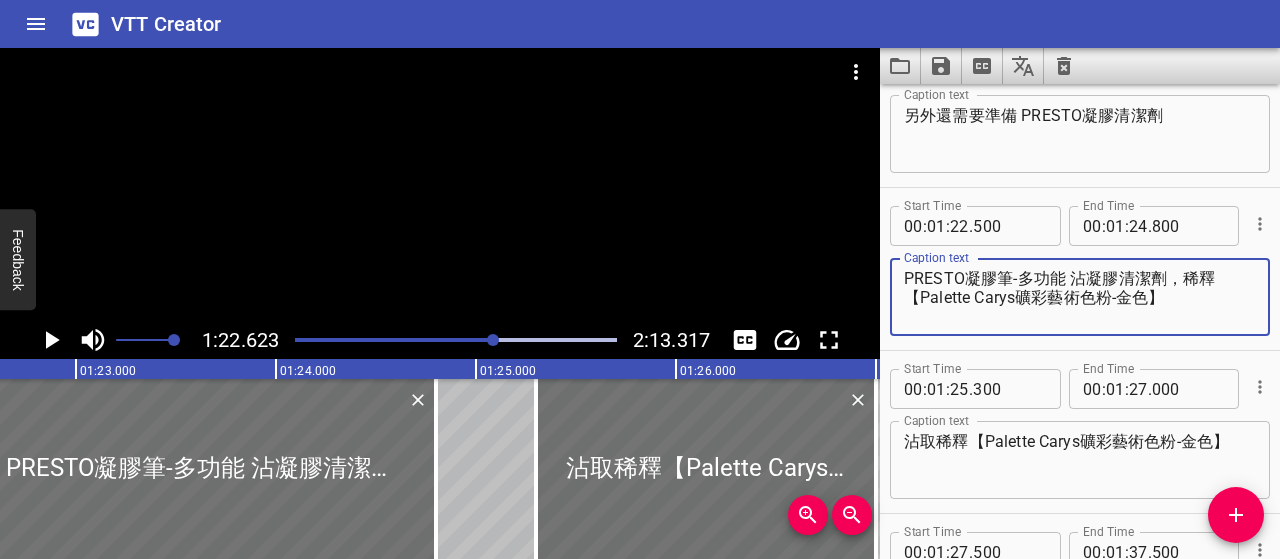 click on "PRESTO凝膠筆-多功能 沾凝膠清潔劑，稀釋【Palette Carys礦彩藝術色粉-金色】" at bounding box center [1080, 297] 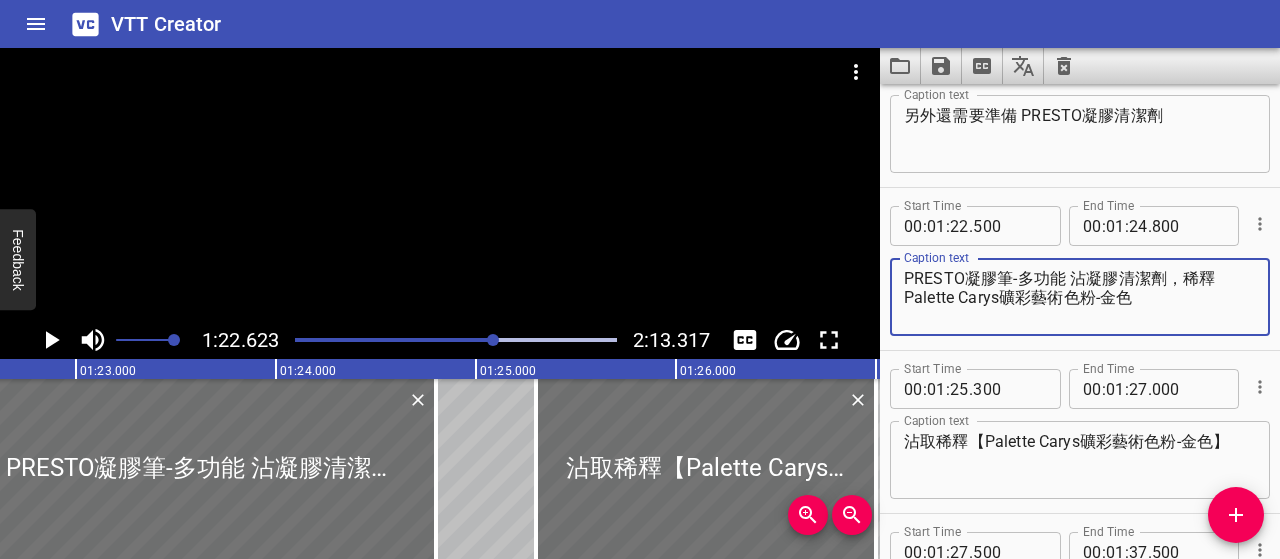 click on "PRESTO凝膠筆-多功能 沾凝膠清潔劑，稀釋Palette Carys礦彩藝術色粉-金色" at bounding box center [1080, 297] 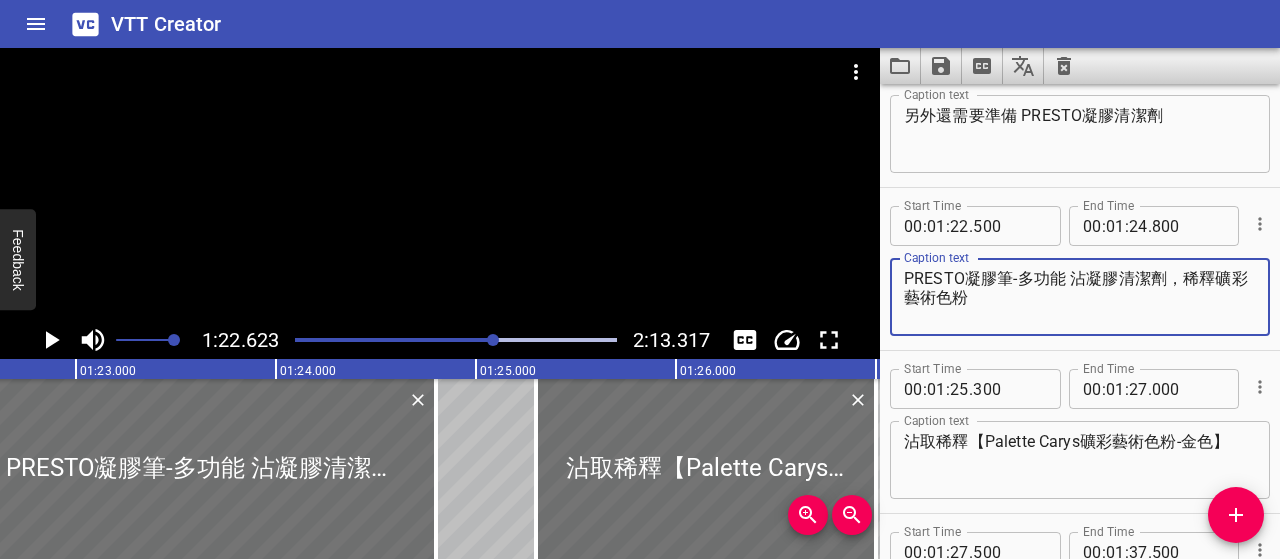 click on "PRESTO凝膠筆-多功能 沾凝膠清潔劑，稀釋礦彩藝術色粉" at bounding box center (1080, 297) 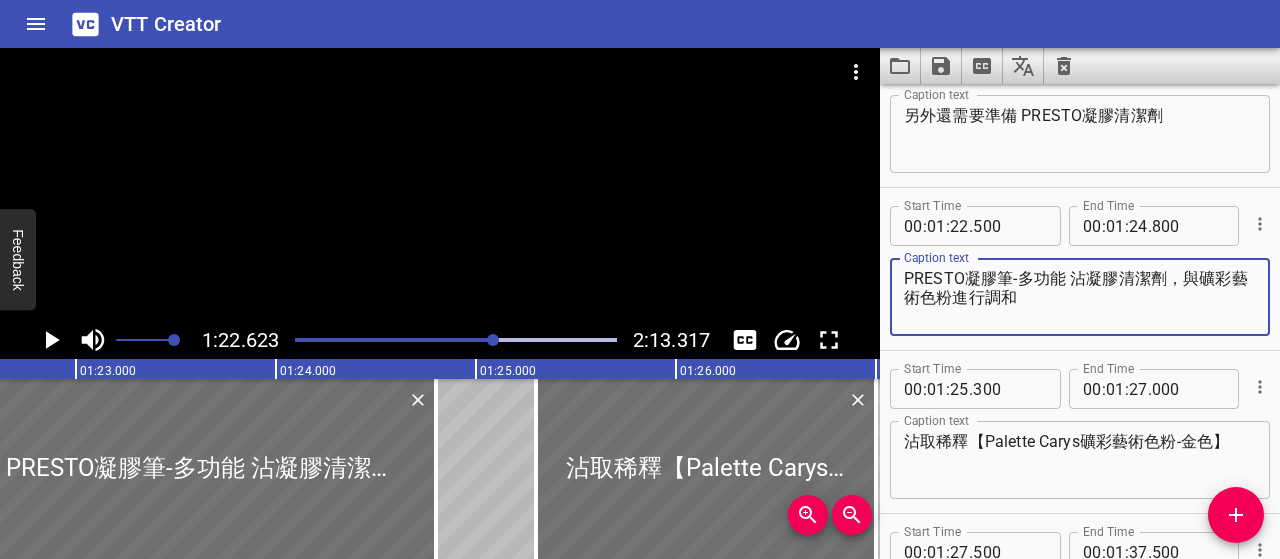 type on "PRESTO凝膠筆-多功能 沾凝膠清潔劑，與礦彩藝術色粉進行調和" 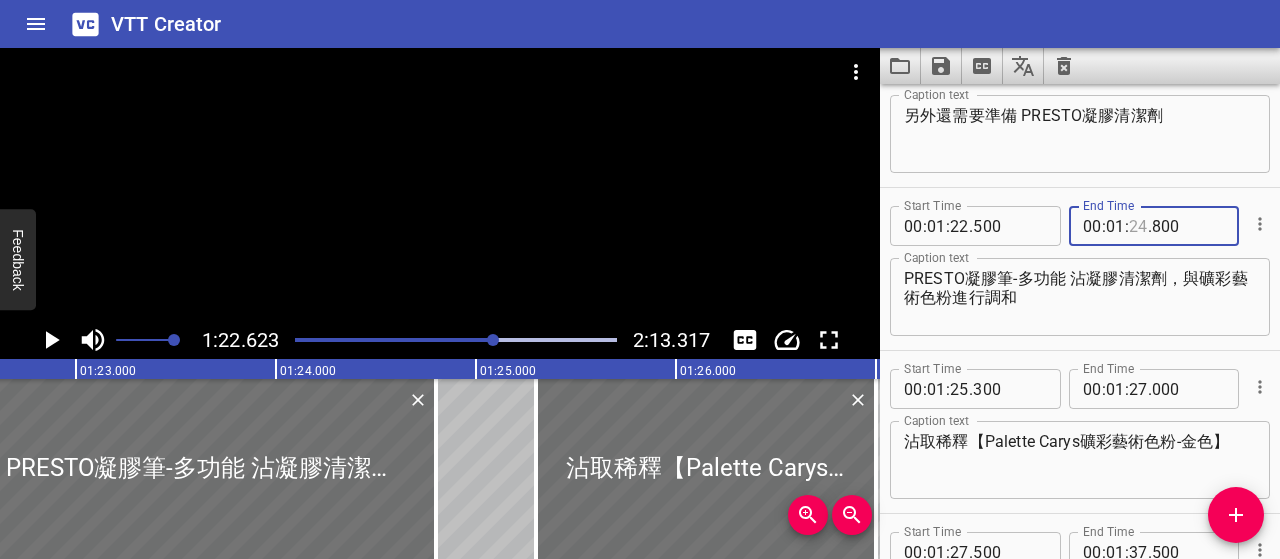click at bounding box center (1138, 226) 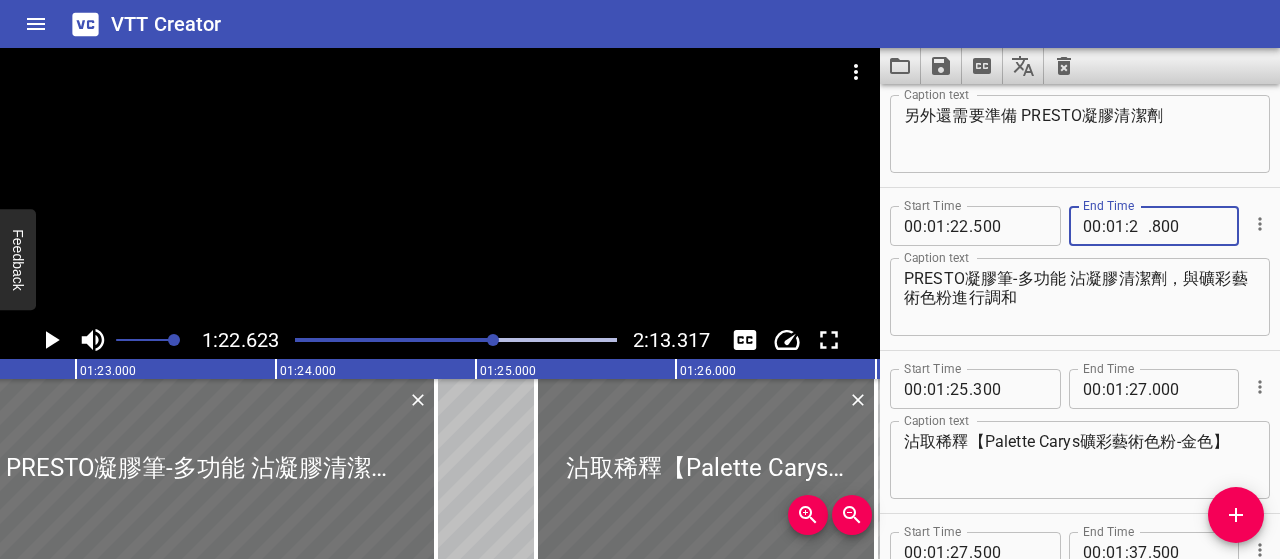 type on "27" 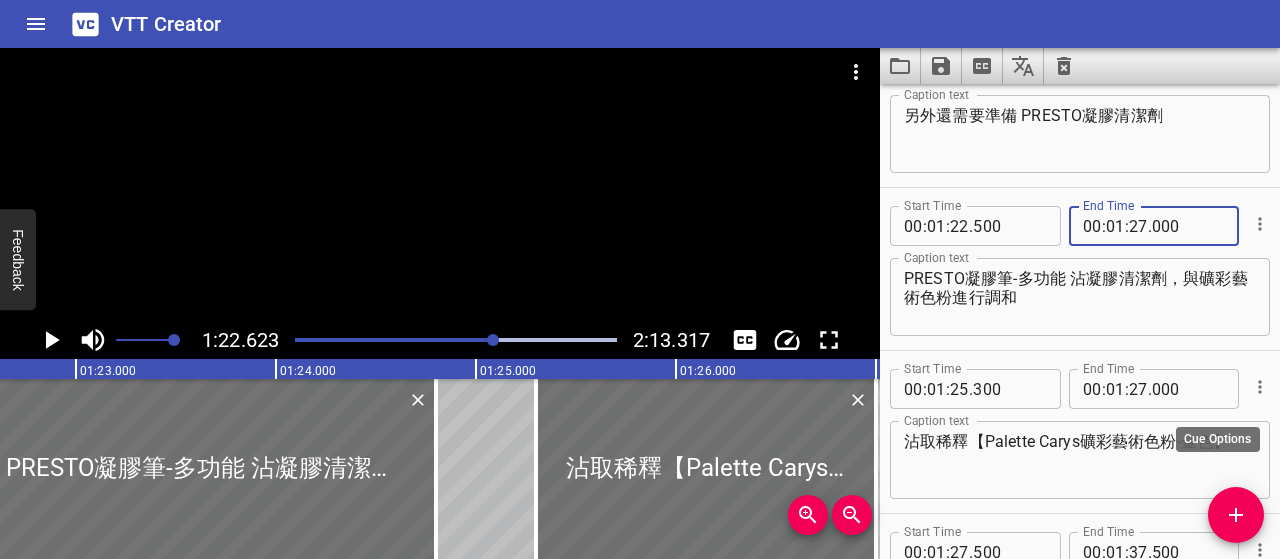 type on "000" 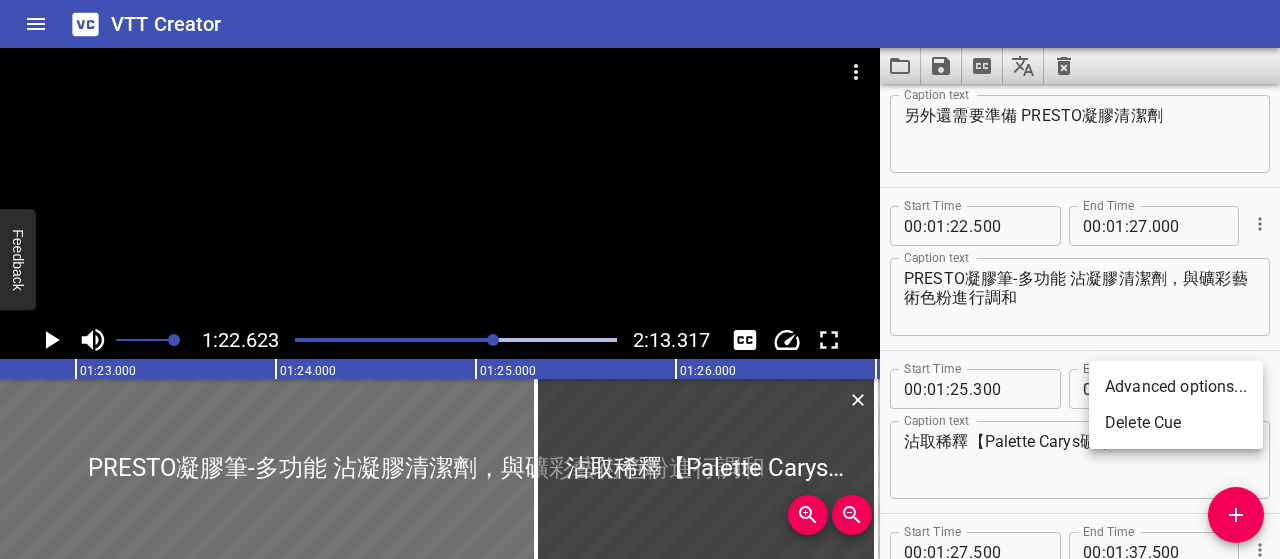 click on "Delete Cue" at bounding box center (1176, 423) 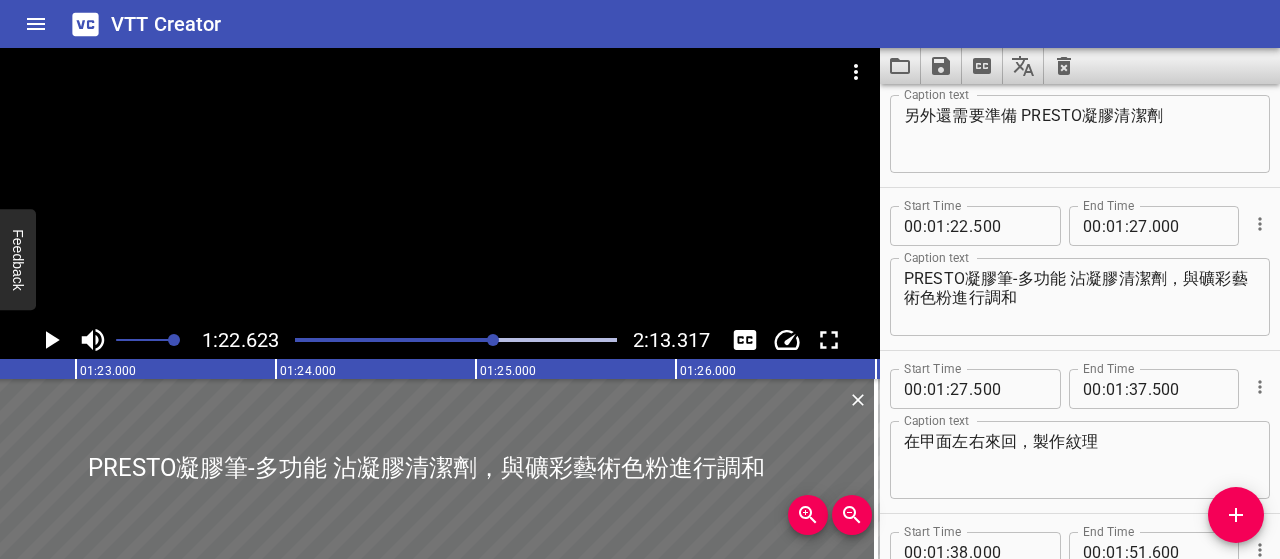 click 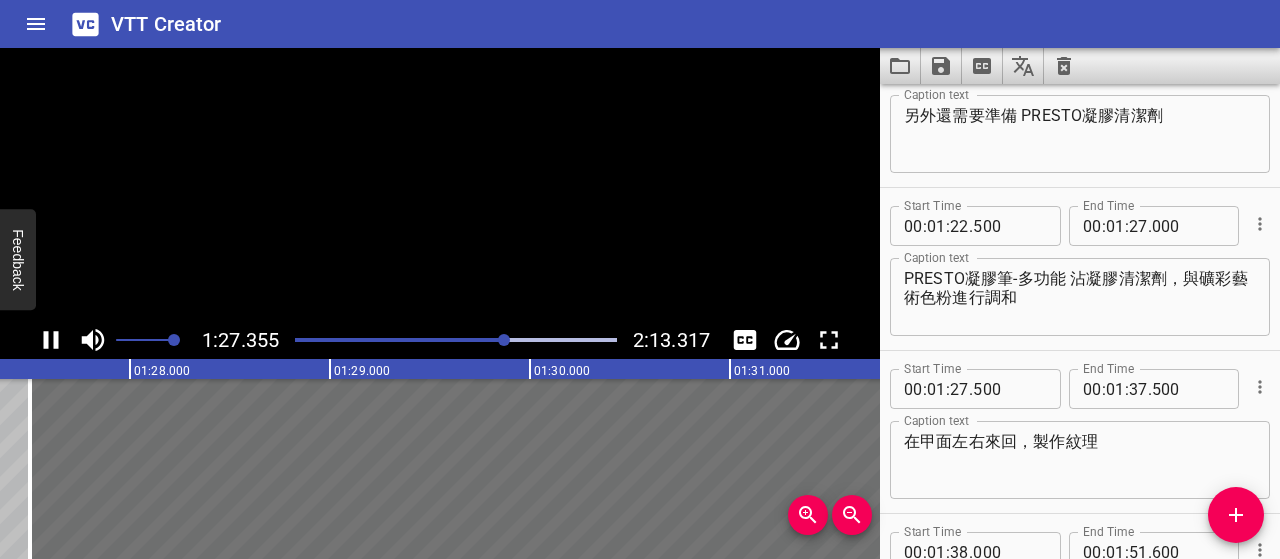 scroll, scrollTop: 0, scrollLeft: 17518, axis: horizontal 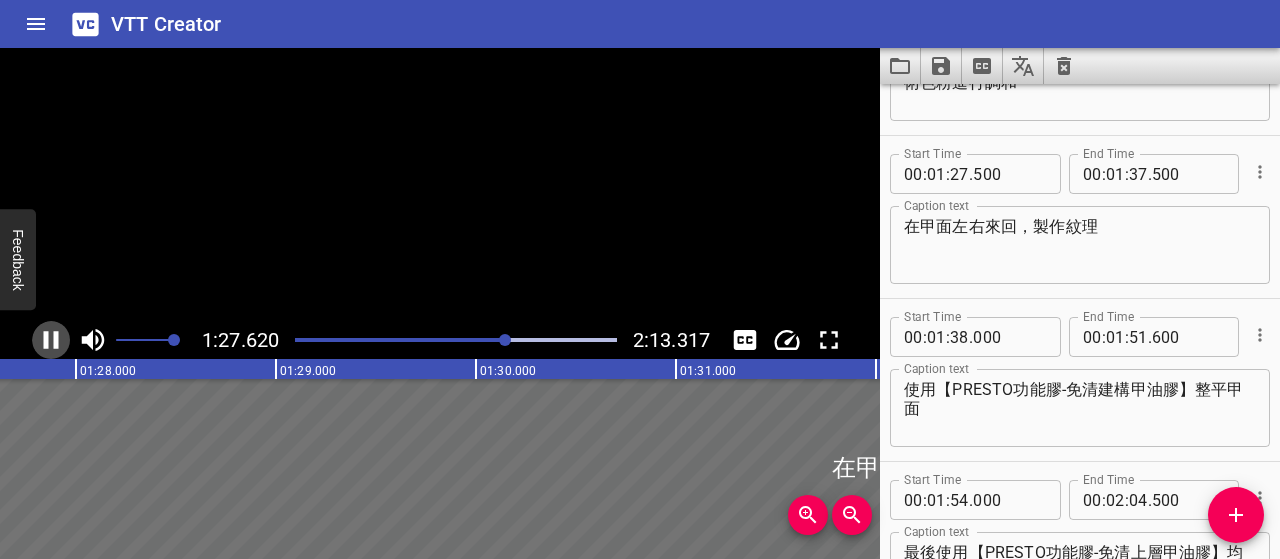 click 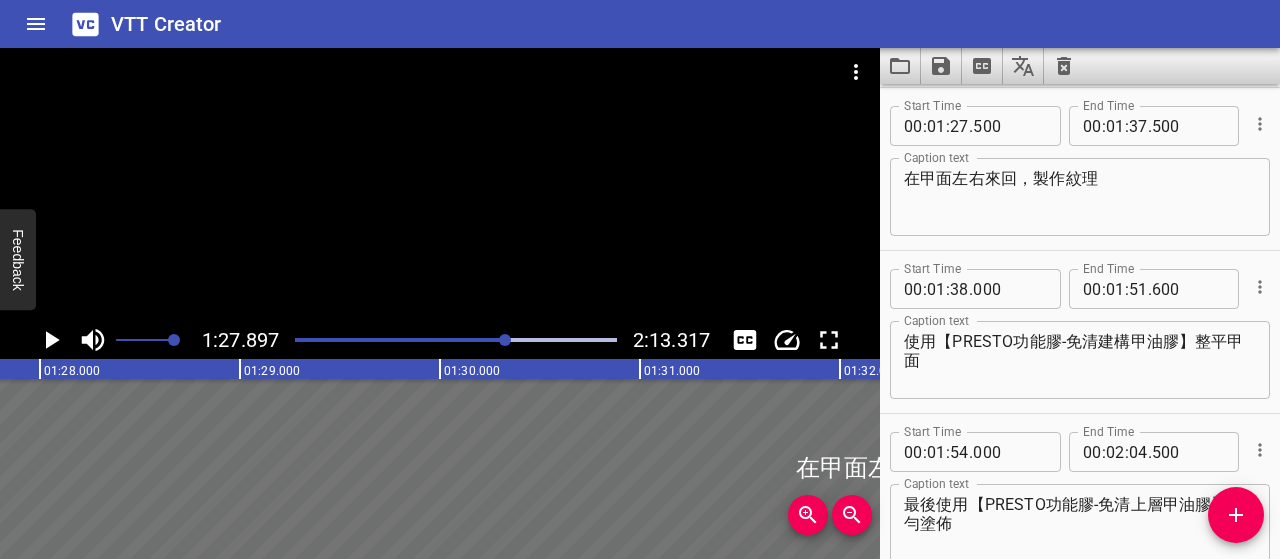 scroll, scrollTop: 0, scrollLeft: 17579, axis: horizontal 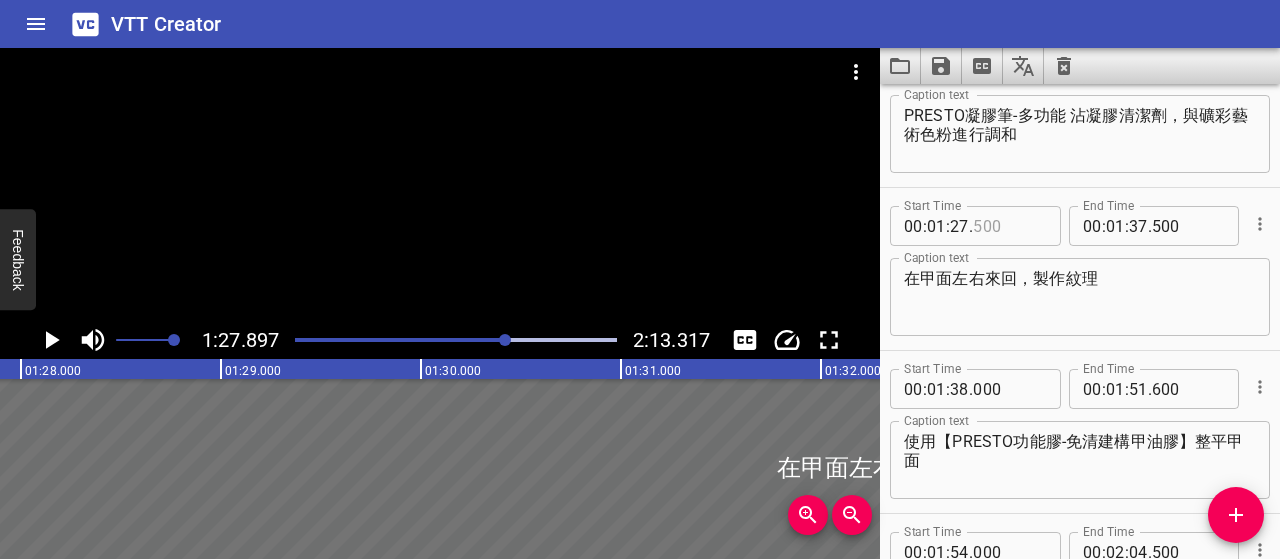 click at bounding box center [1009, 226] 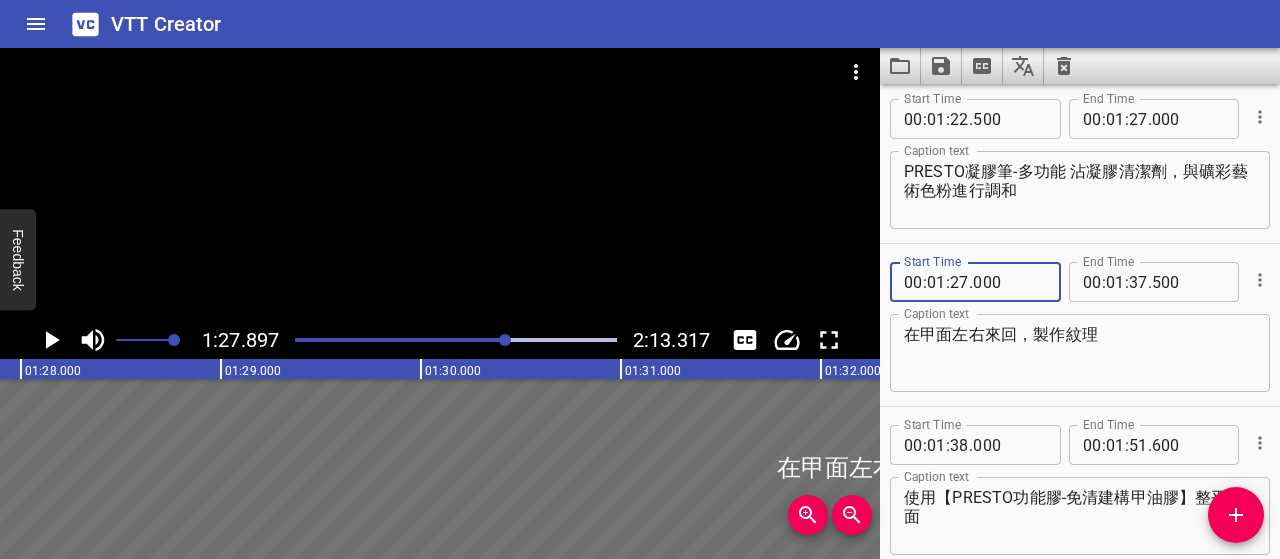 scroll, scrollTop: 1756, scrollLeft: 0, axis: vertical 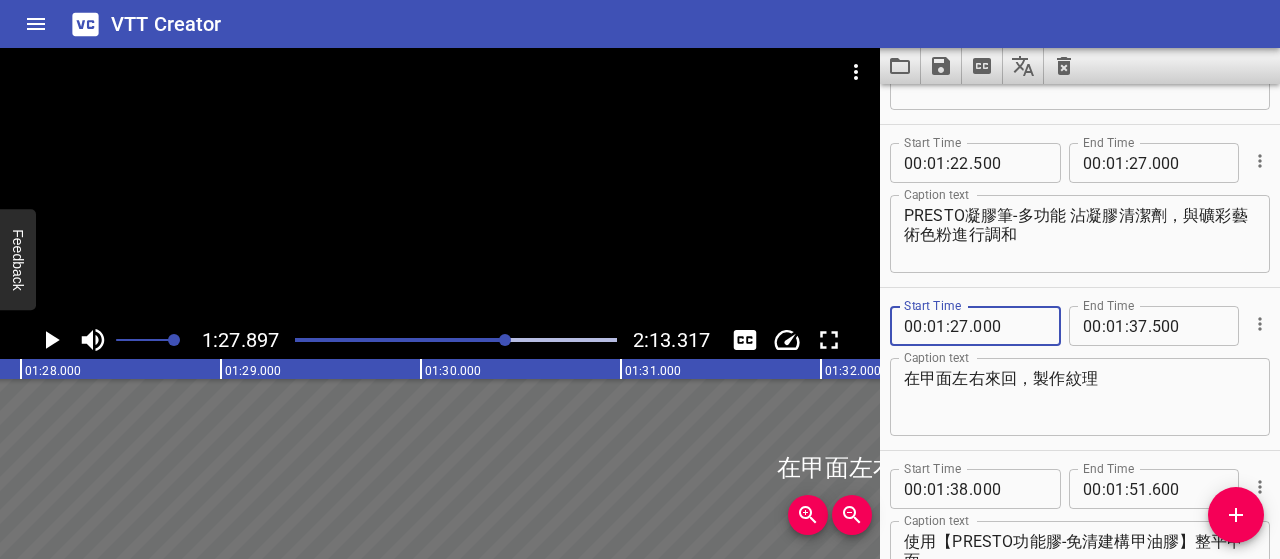 type on "000" 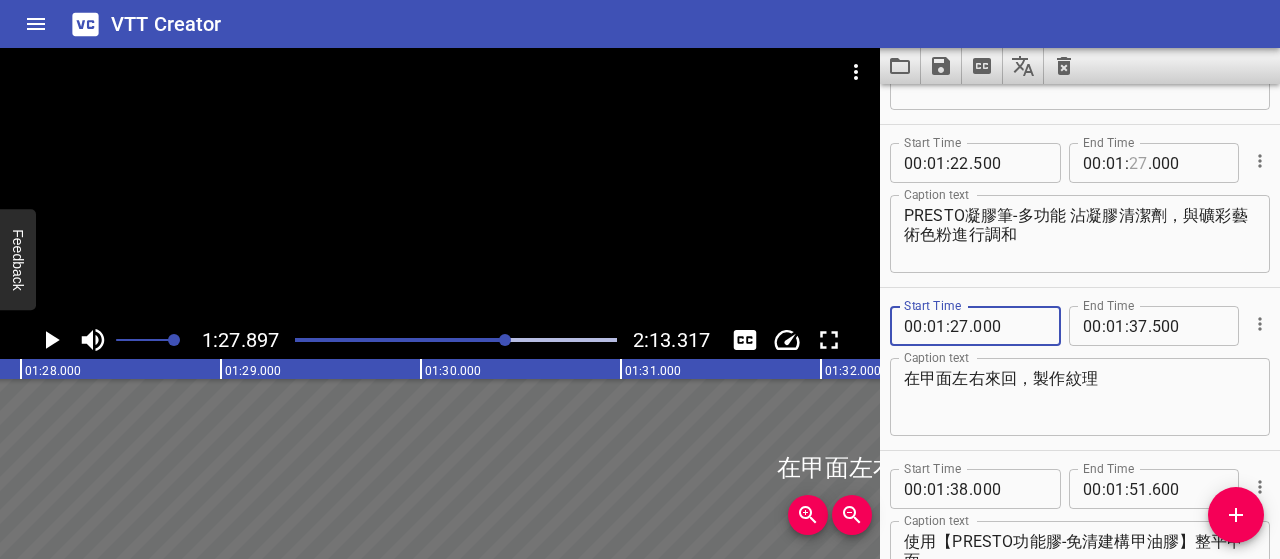 click at bounding box center (1138, 163) 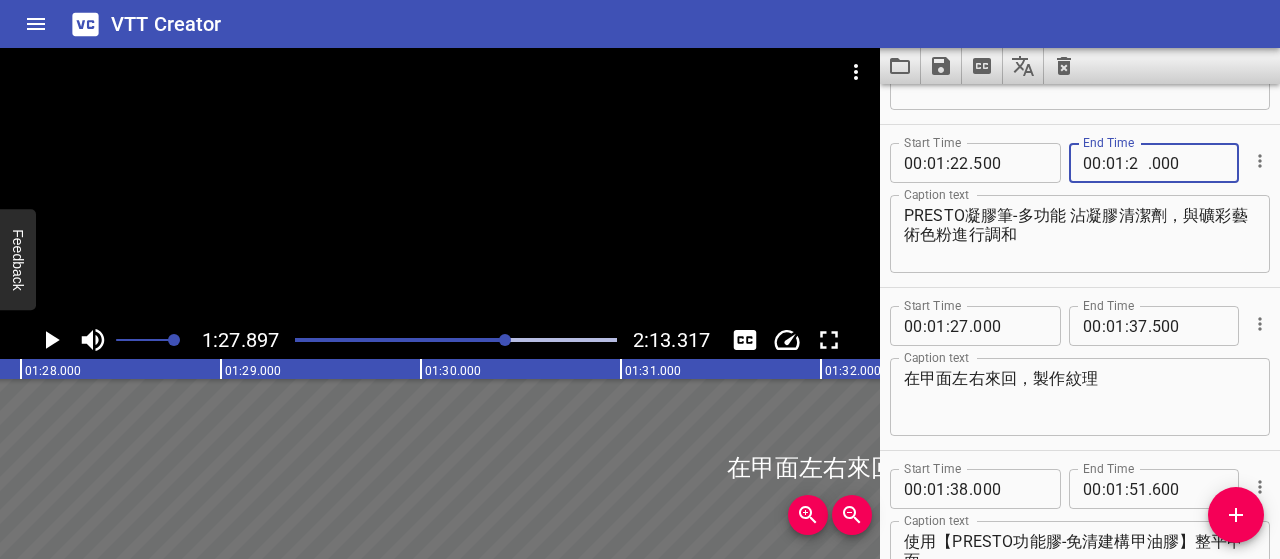 type on "26" 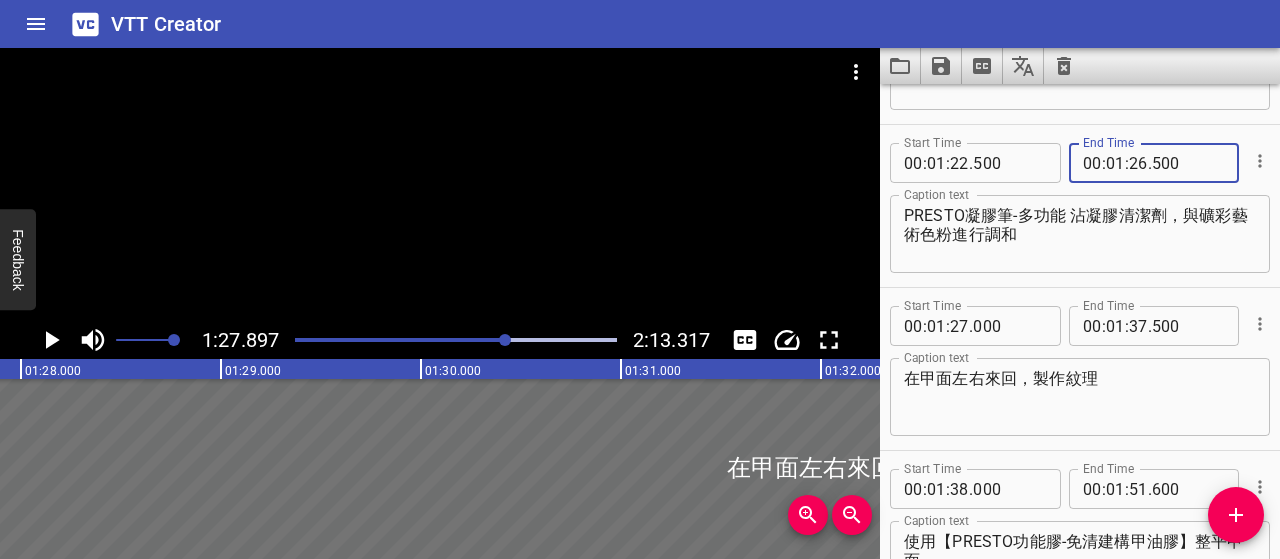 type on "500" 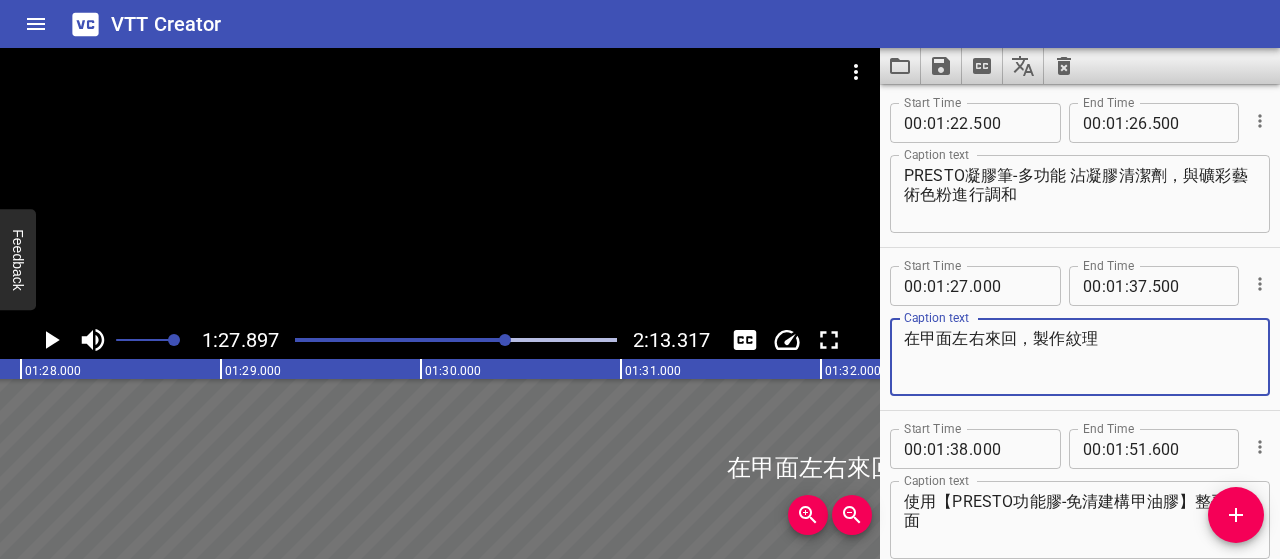 scroll, scrollTop: 1756, scrollLeft: 0, axis: vertical 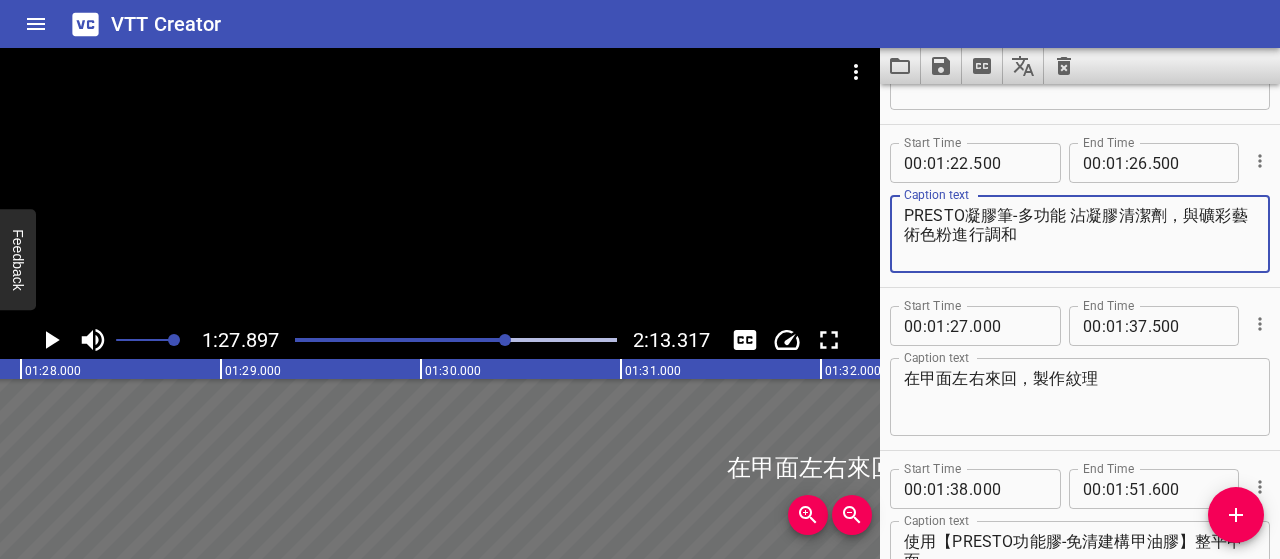 drag, startPoint x: 908, startPoint y: 211, endPoint x: 1047, endPoint y: 247, distance: 143.58621 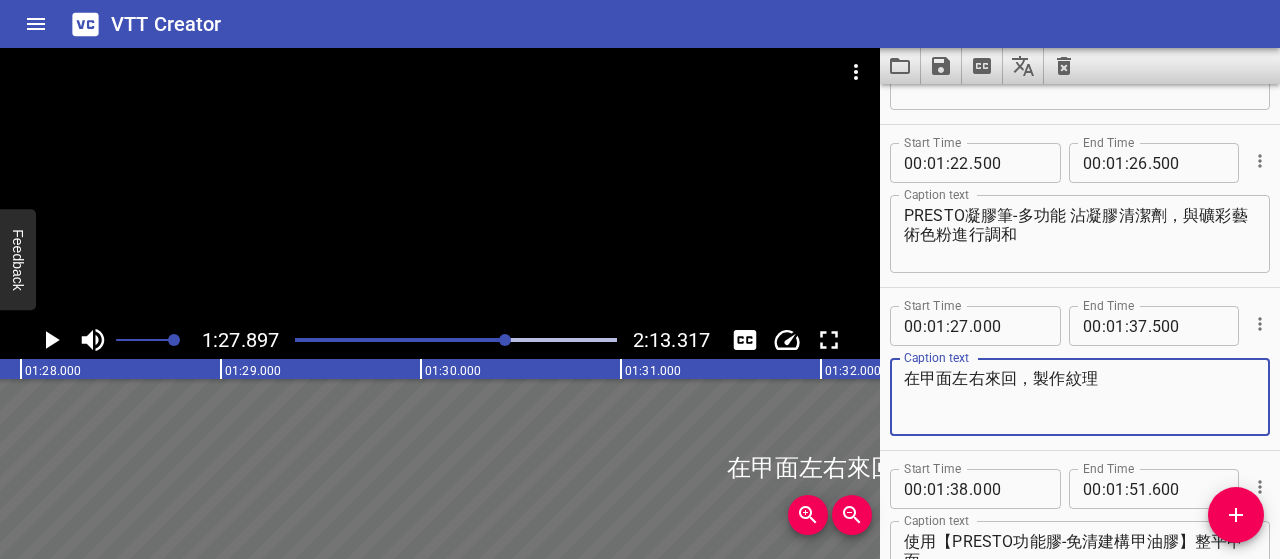 drag, startPoint x: 1092, startPoint y: 375, endPoint x: 883, endPoint y: 369, distance: 209.0861 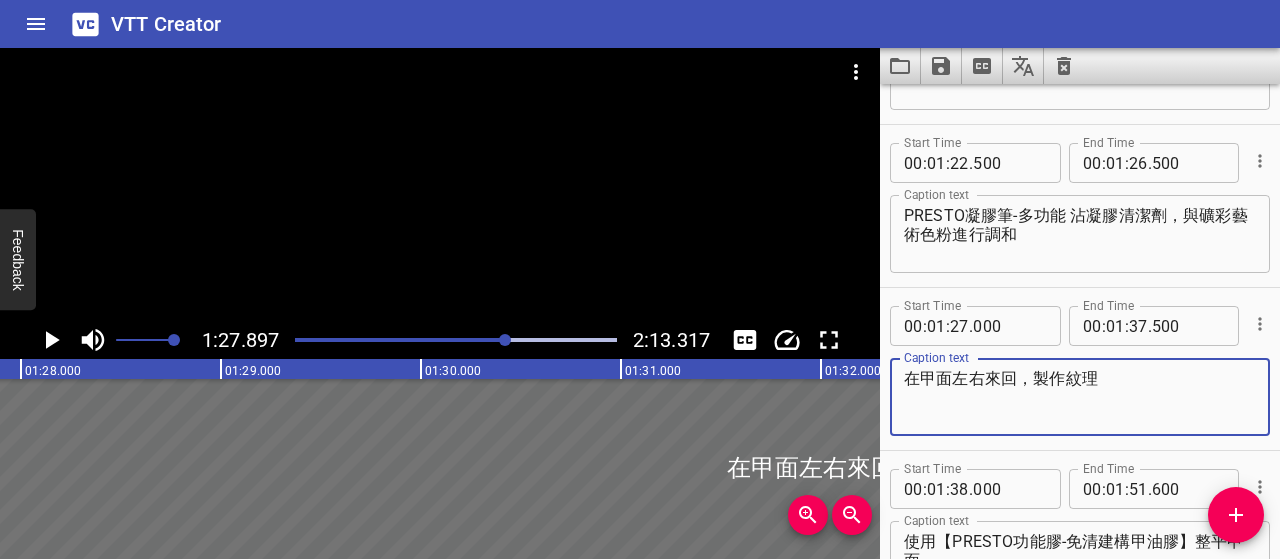 click on "Start Time 00 : 01 : 27 . 000 Start Time End Time 00 : 01 : 37 . 500 End Time Caption text 在甲面左右來回，製作紋理 Caption text" at bounding box center [1080, 369] 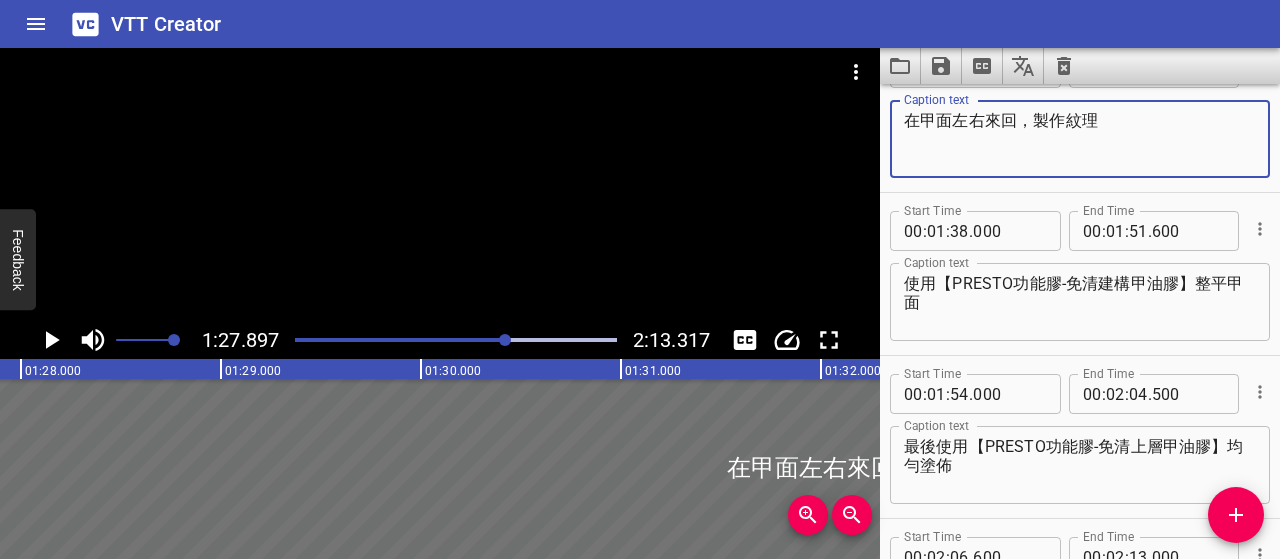 scroll, scrollTop: 2056, scrollLeft: 0, axis: vertical 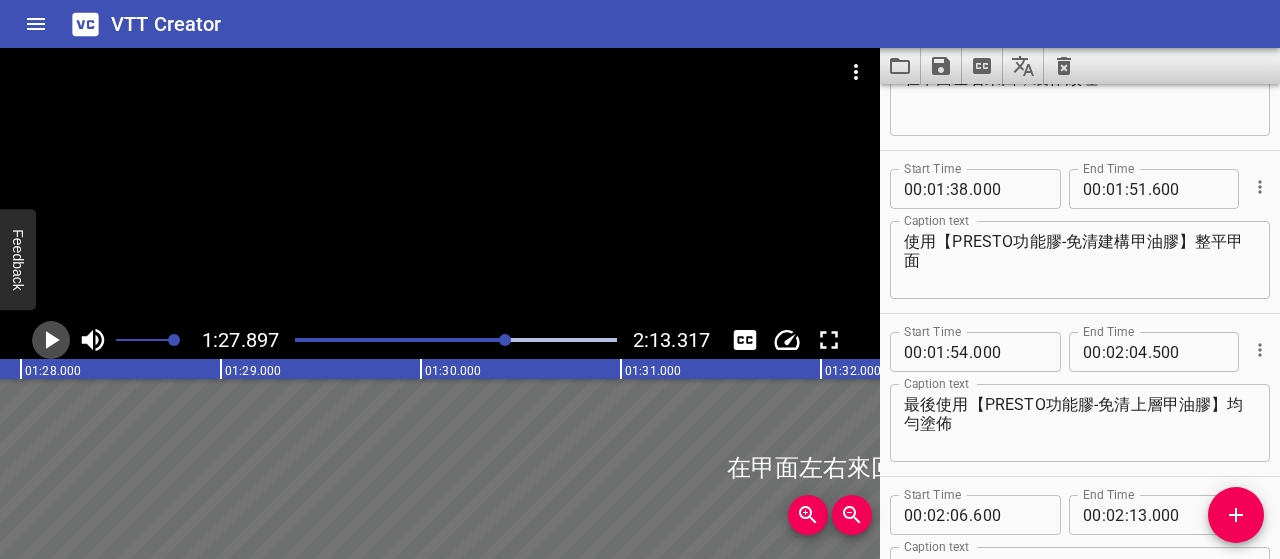 click 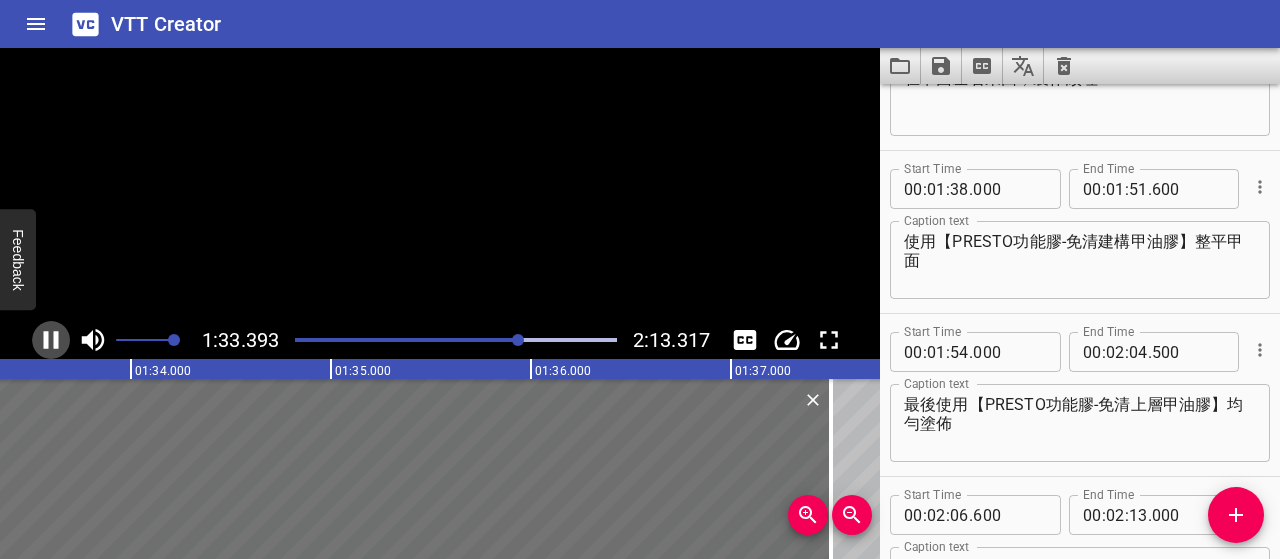 click 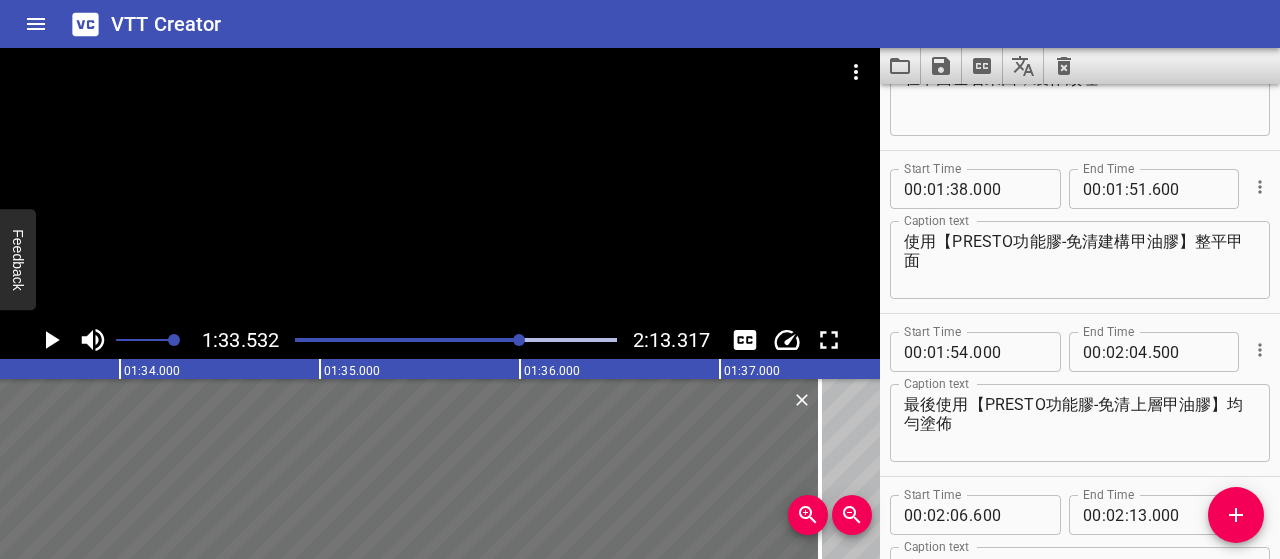 scroll, scrollTop: 0, scrollLeft: 18706, axis: horizontal 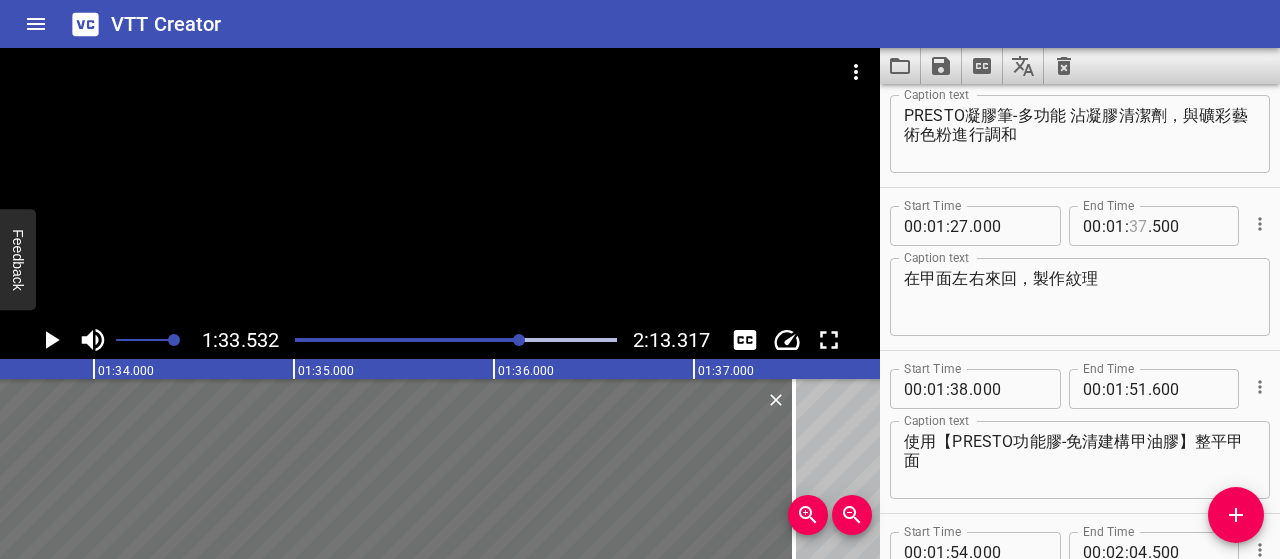 click at bounding box center (1138, 226) 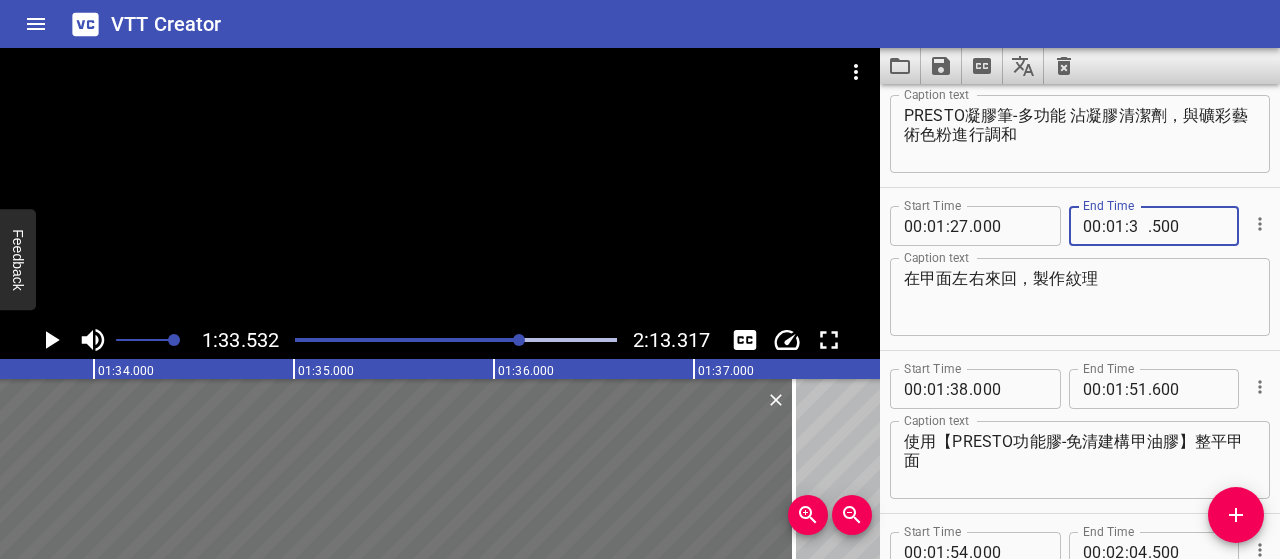 type on "30" 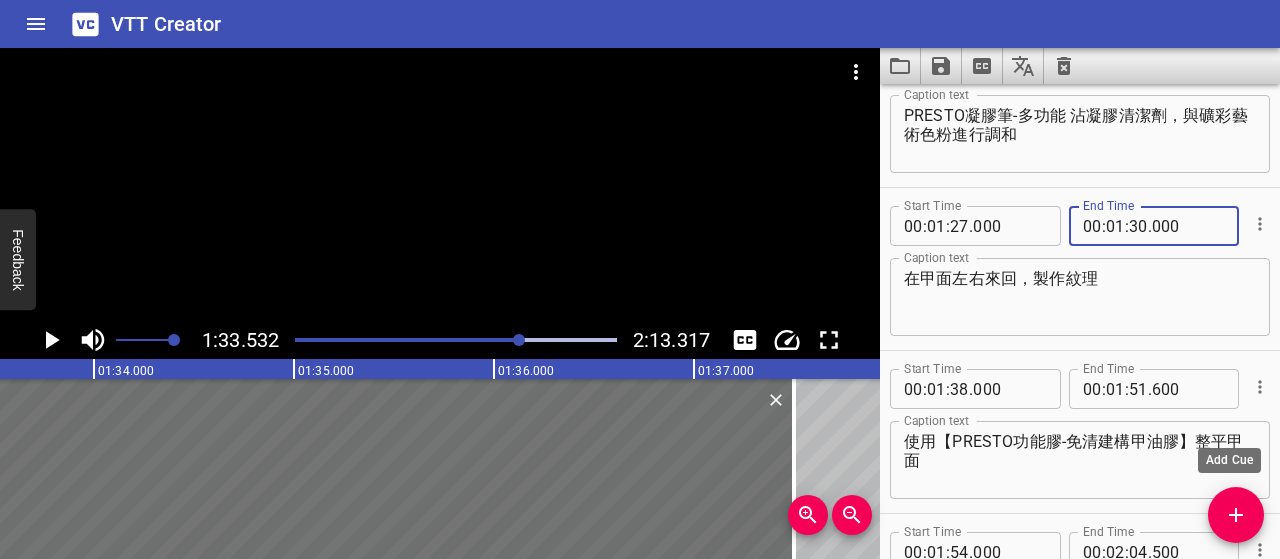 type on "000" 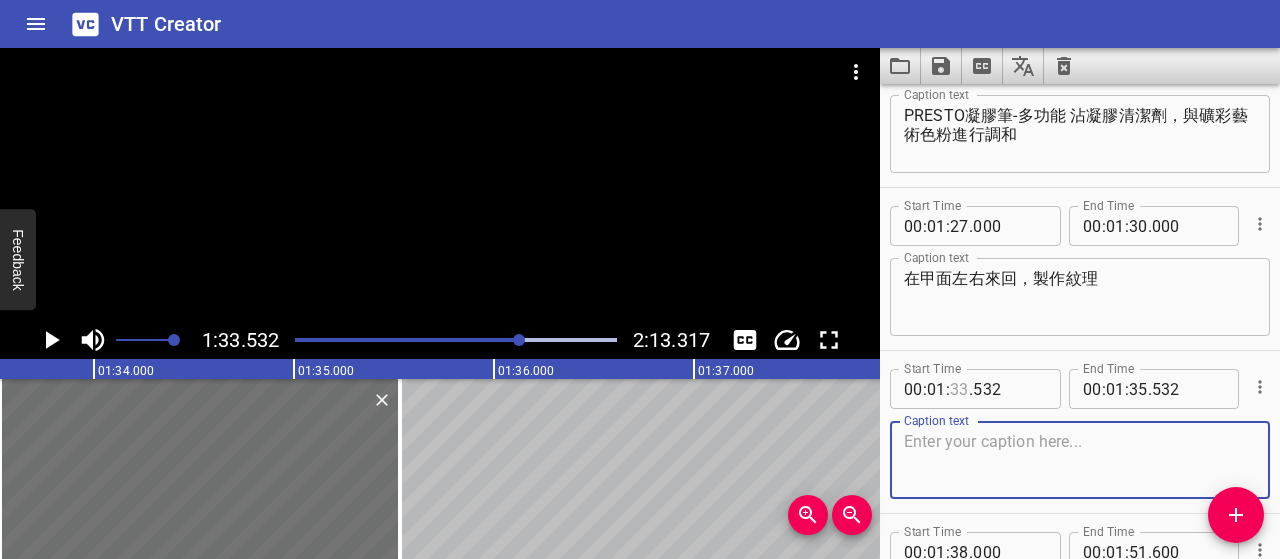 click at bounding box center [959, 389] 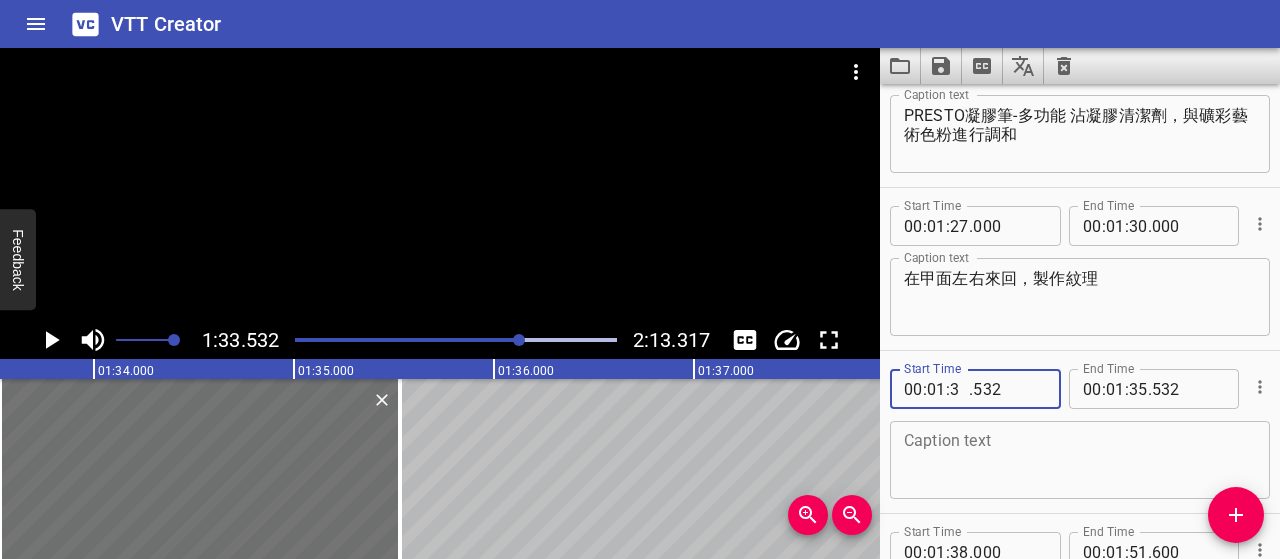 type on "30" 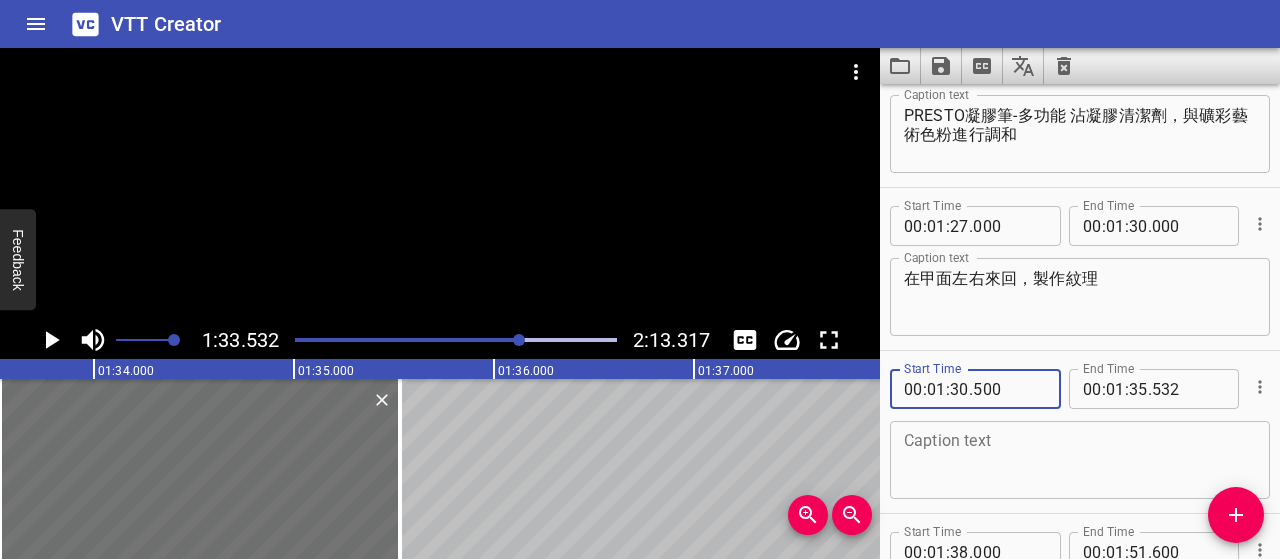 type on "500" 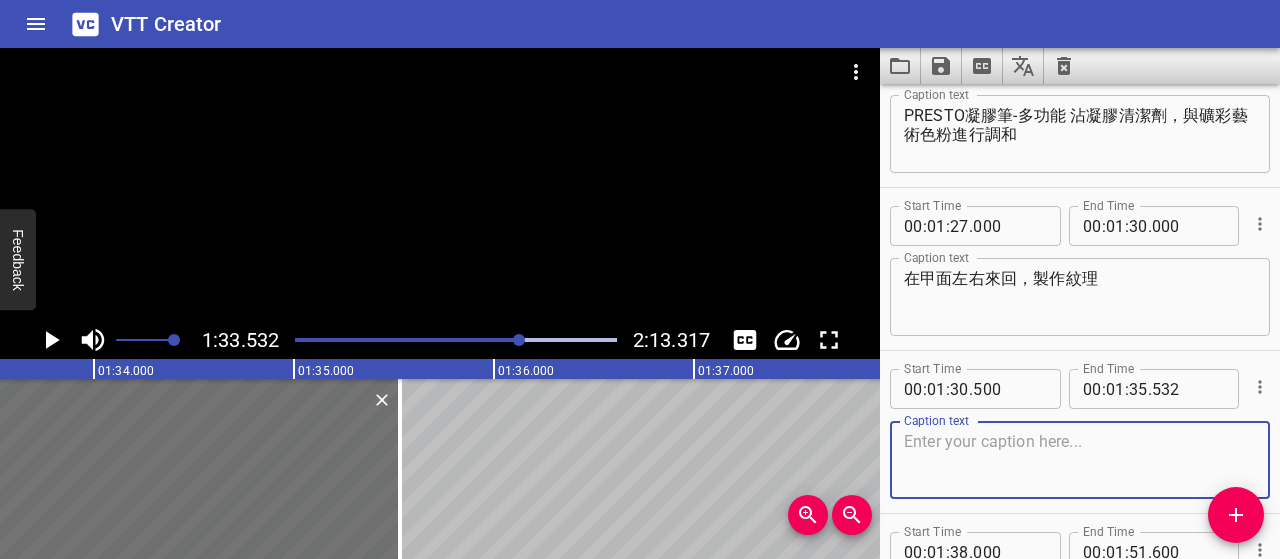 paste on "色粉不會完全溶解於液體中，
隨著清潔劑的流動，自然擴散出花紋。
筆觸也會引導粉末走向" 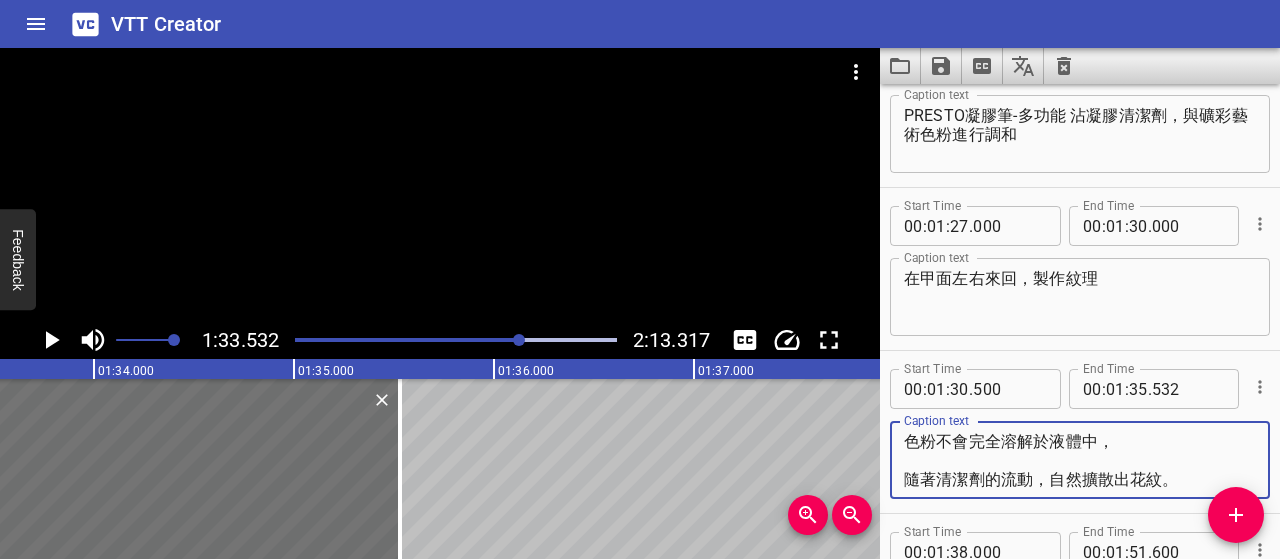 scroll, scrollTop: 38, scrollLeft: 0, axis: vertical 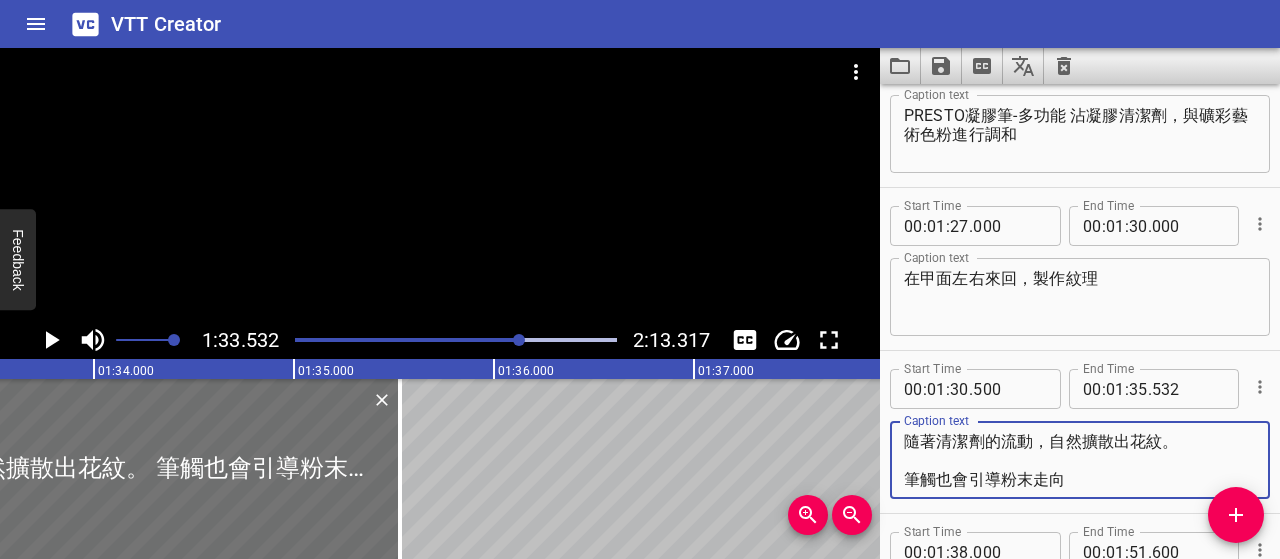 click on "色粉不會完全溶解於液體中，
隨著清潔劑的流動，自然擴散出花紋。
筆觸也會引導粉末走向" at bounding box center [1080, 460] 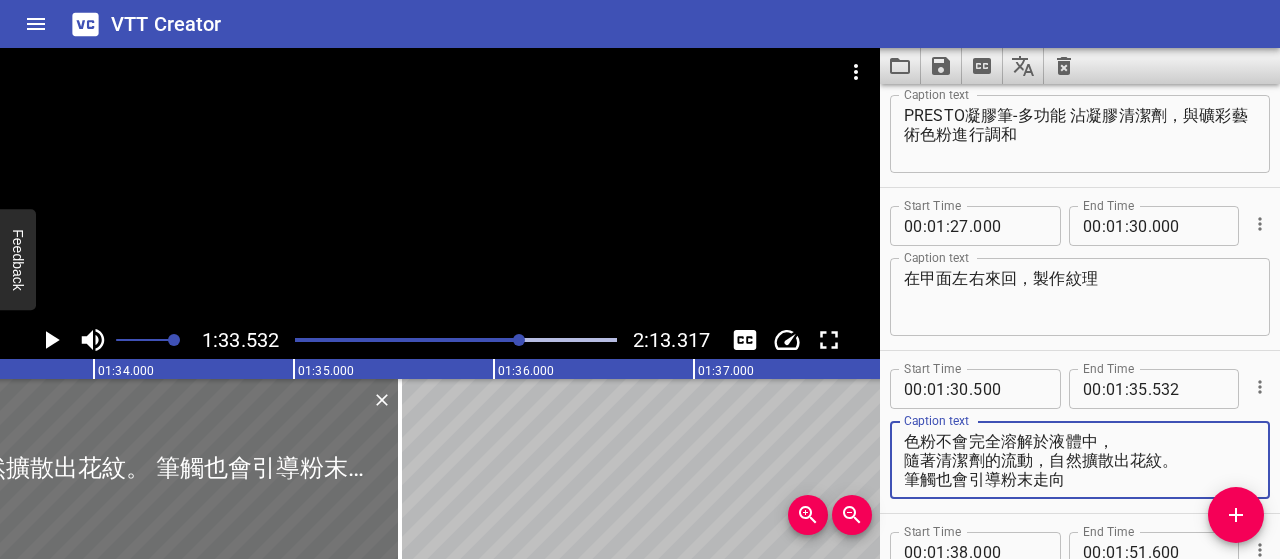 scroll, scrollTop: 0, scrollLeft: 0, axis: both 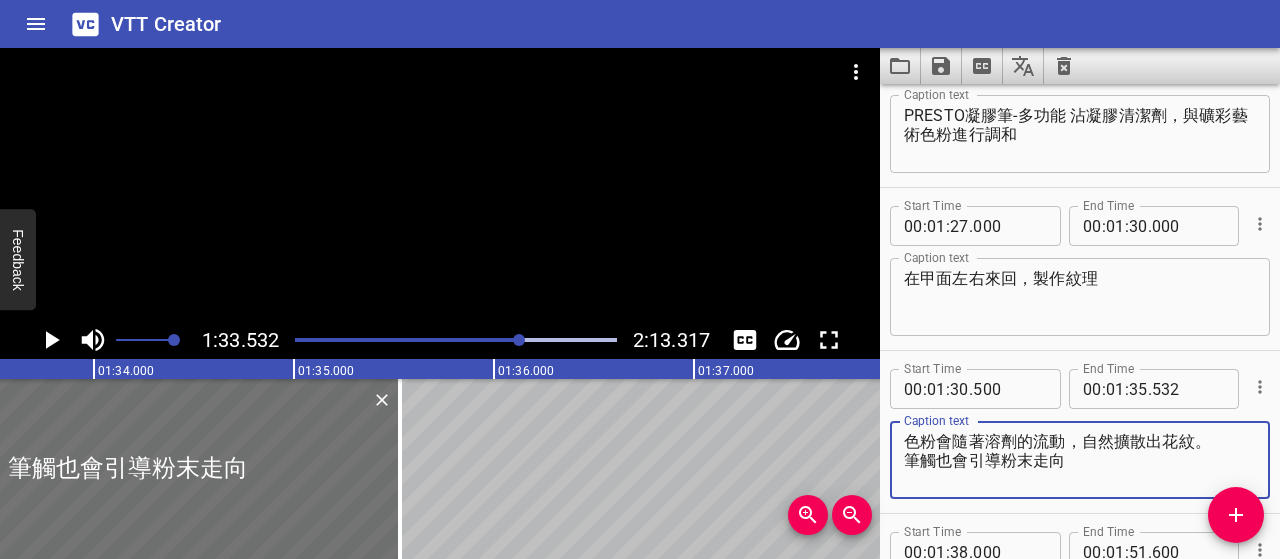 click on "色粉會隨著溶劑的流動，自然擴散出花紋。
筆觸也會引導粉末走向" at bounding box center (1080, 460) 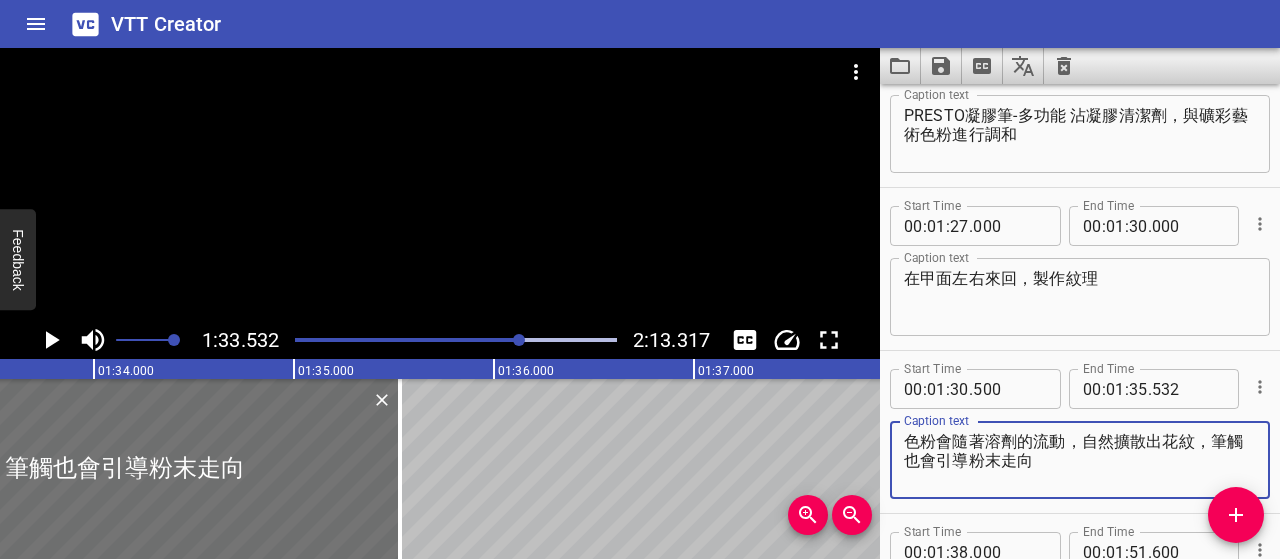type on "色粉會隨著溶劑的流動，自然擴散出花紋，筆觸也會引導粉末走向" 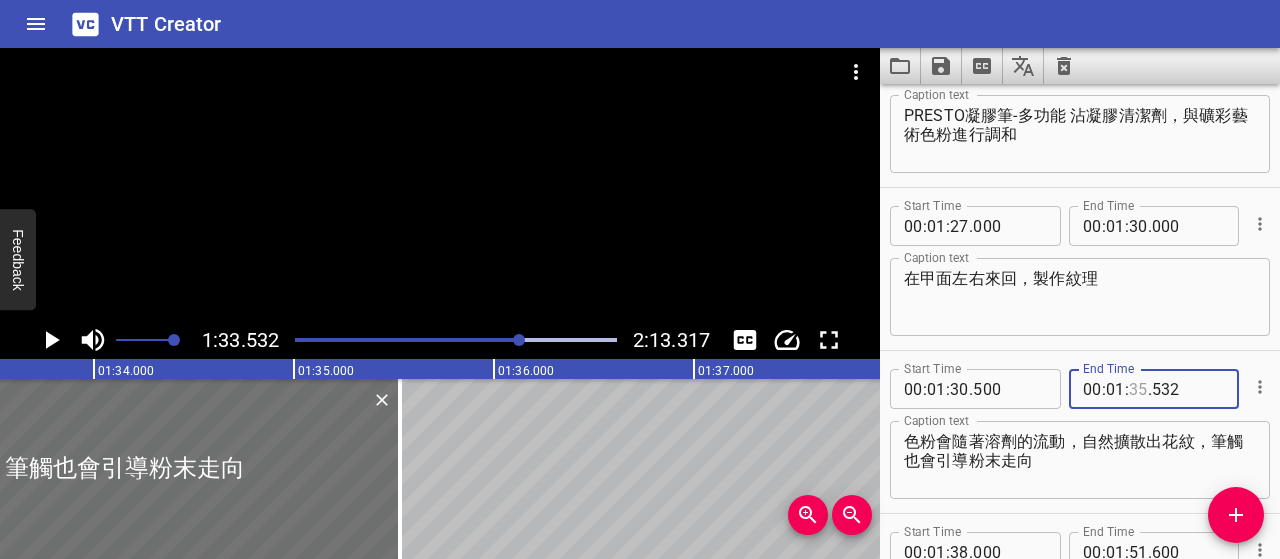 click at bounding box center [1138, 389] 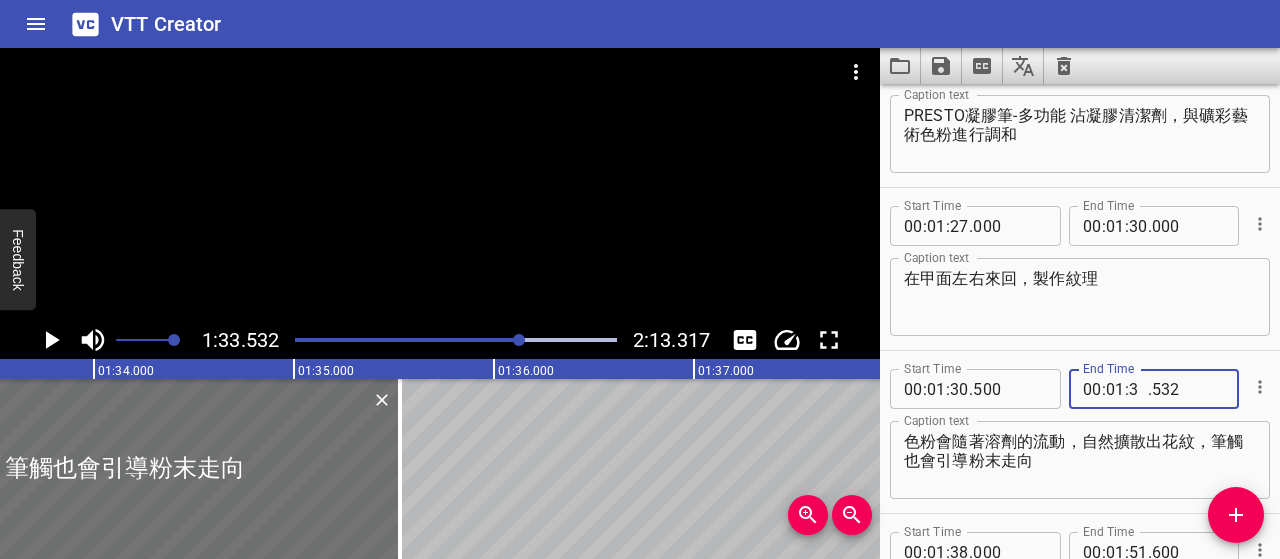 type on "34" 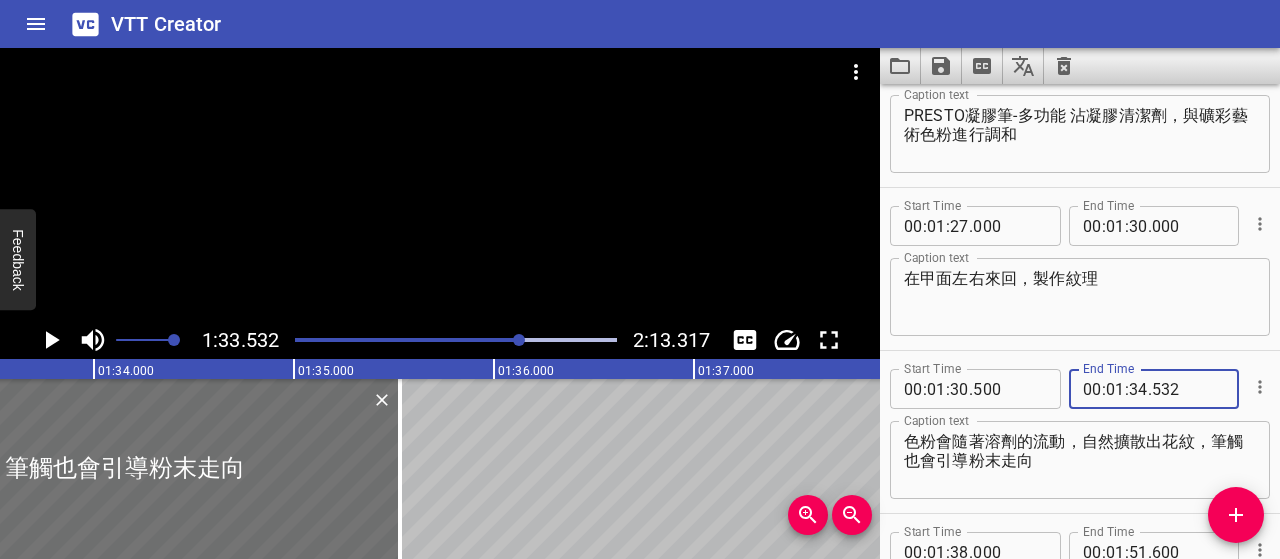 type 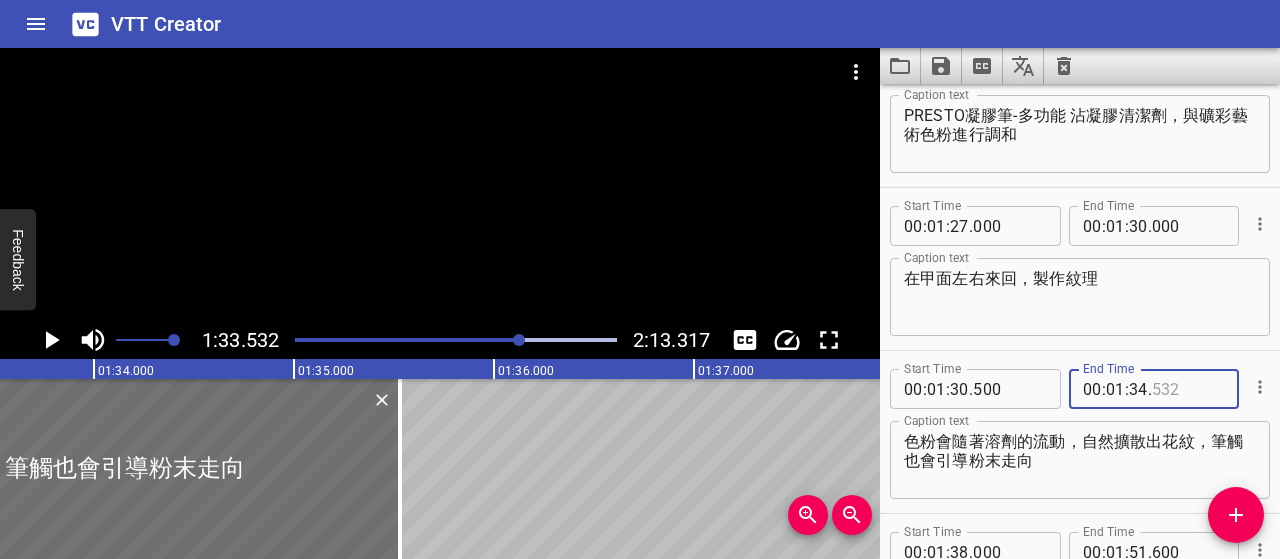 type 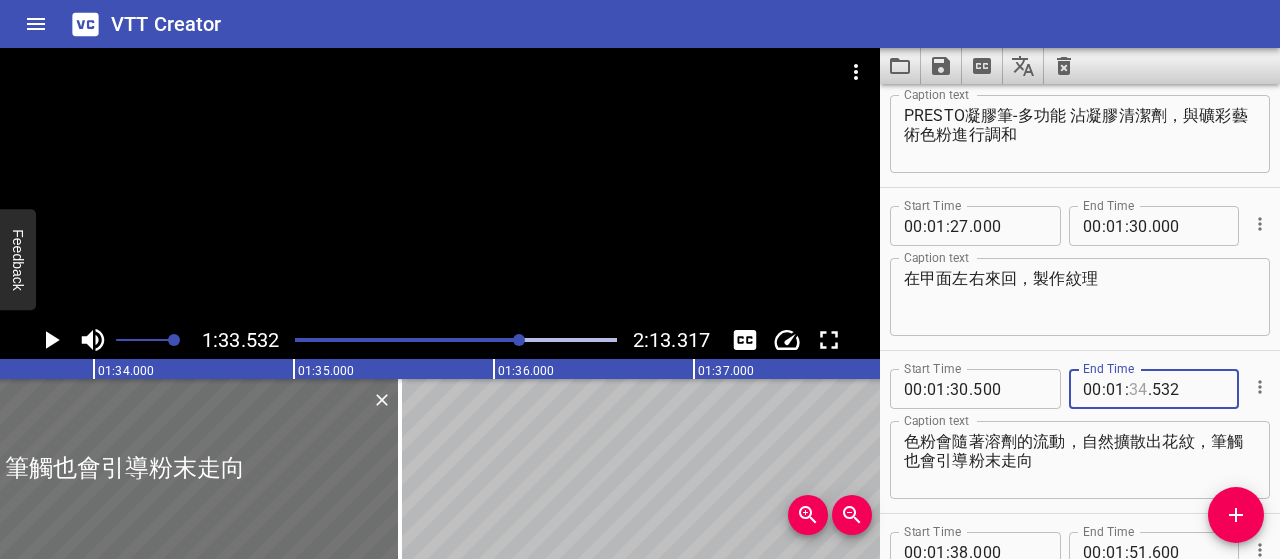 click at bounding box center (1138, 389) 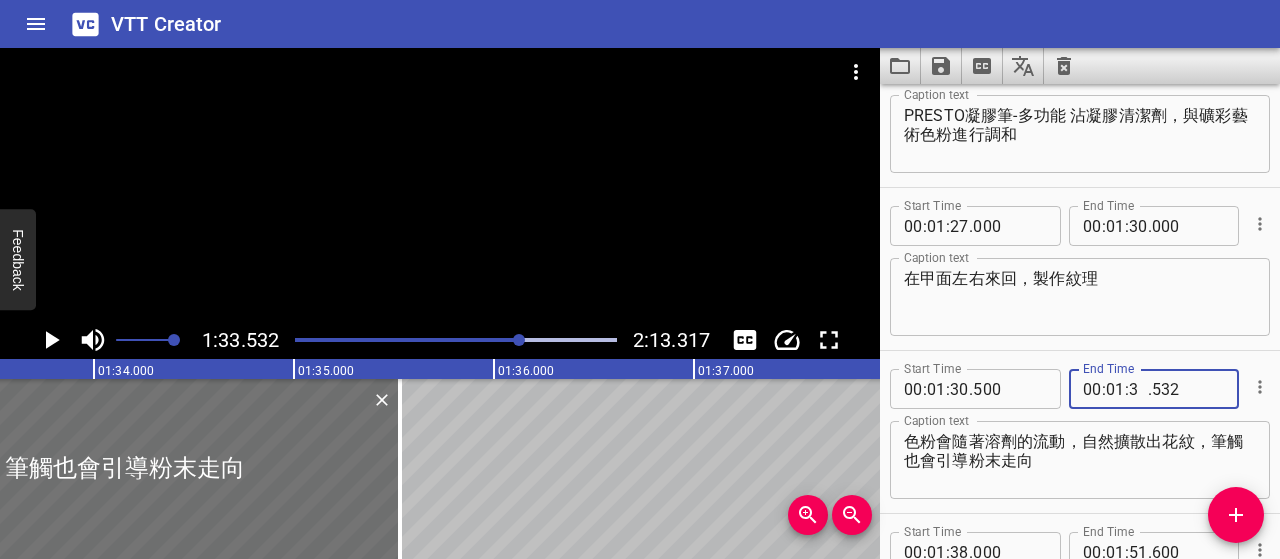 type on "33" 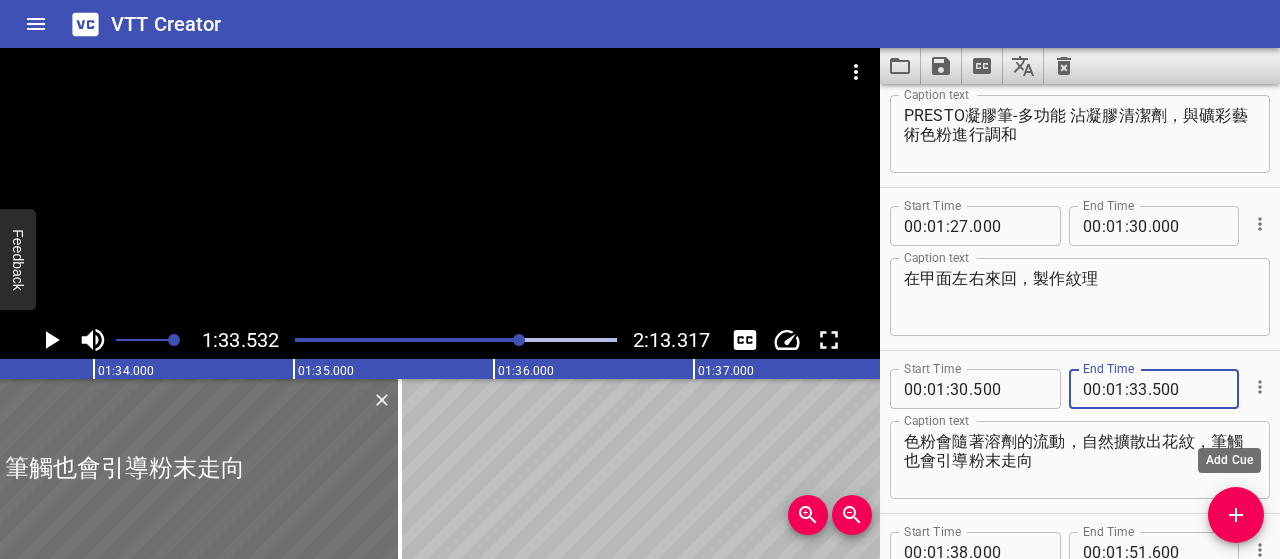 type on "500" 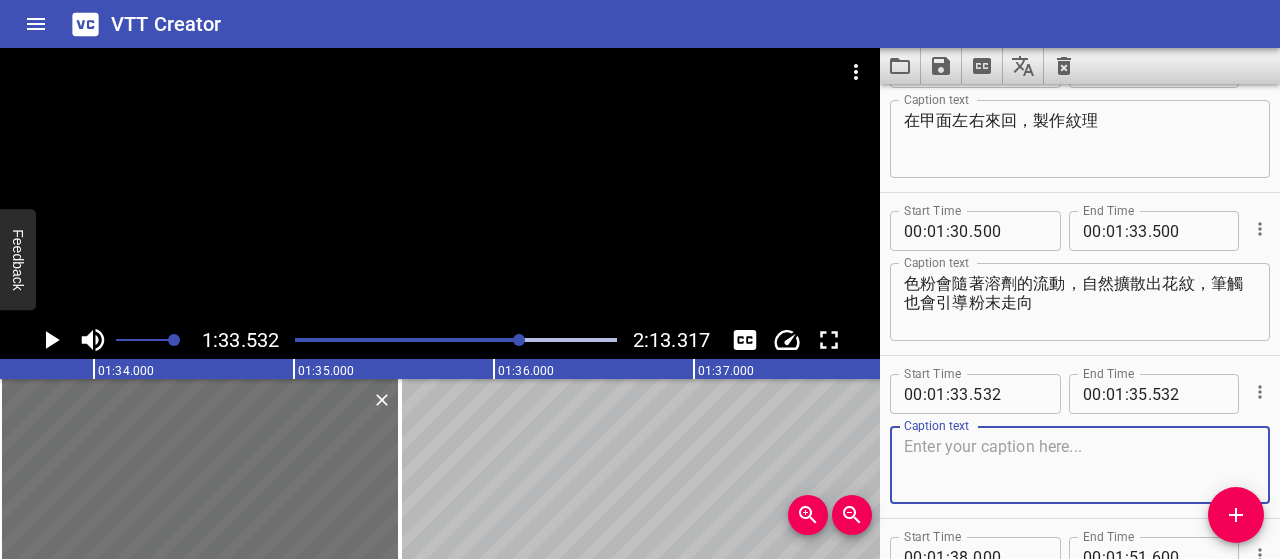 scroll, scrollTop: 2138, scrollLeft: 0, axis: vertical 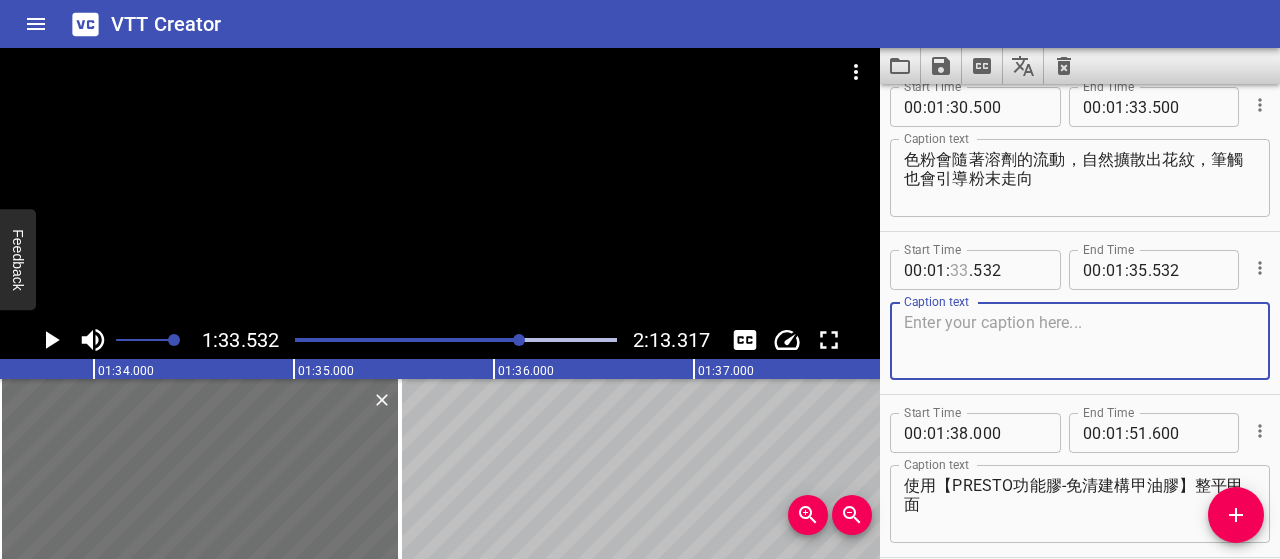 click at bounding box center [959, 270] 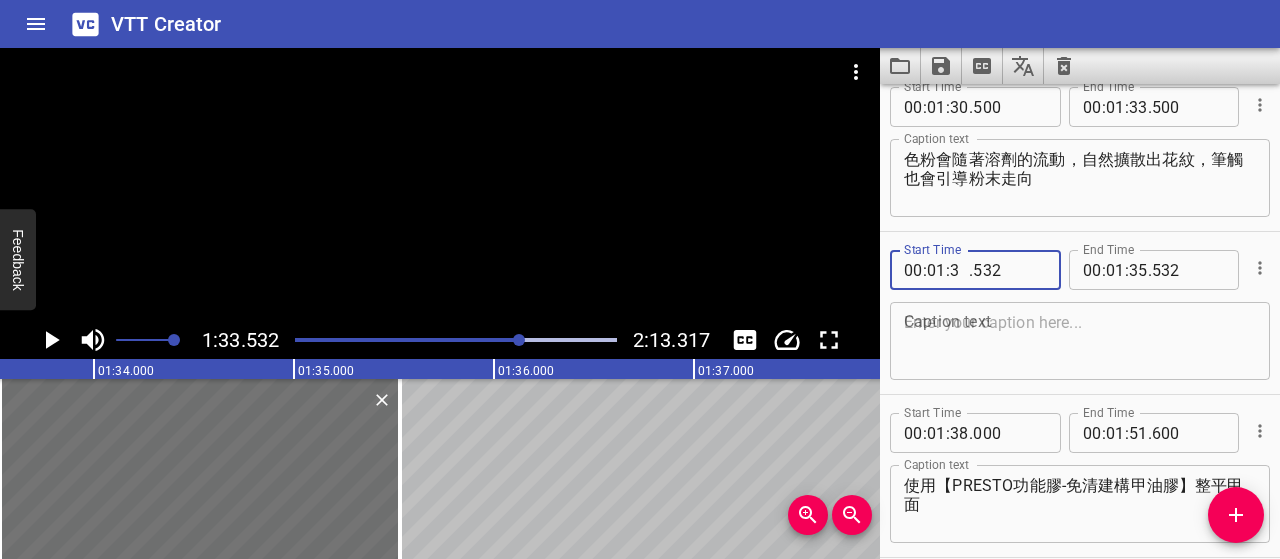 type on "34" 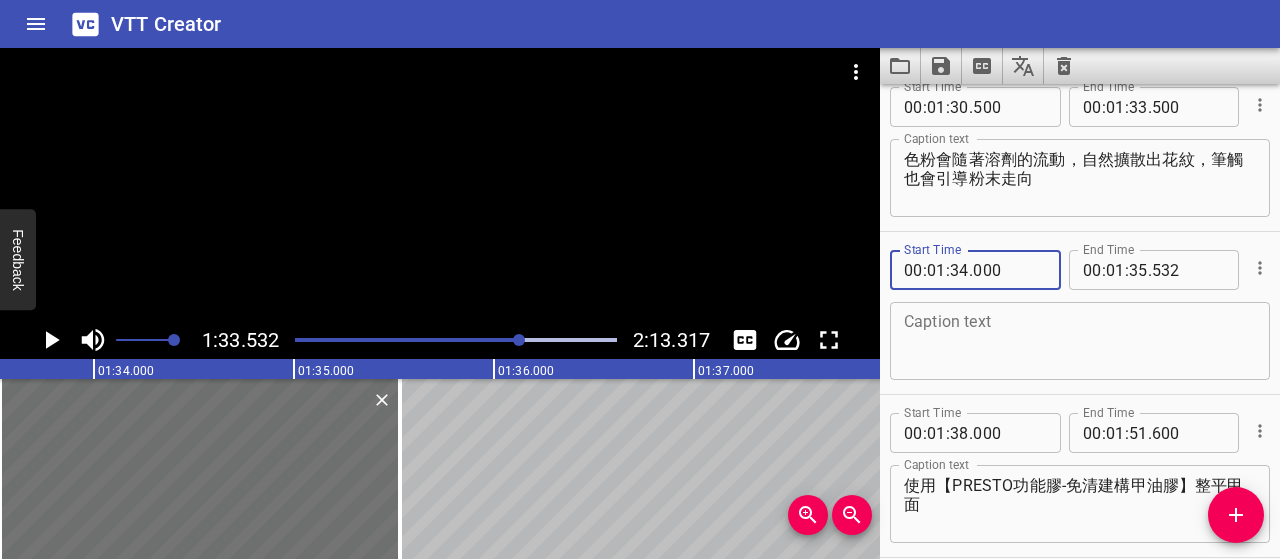 type on "000" 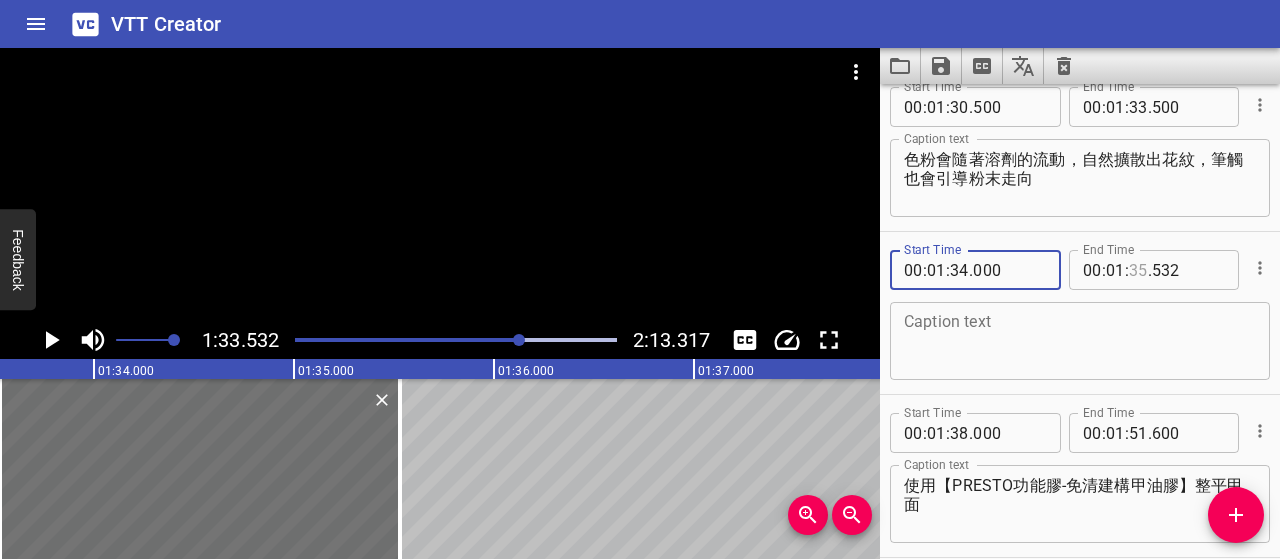 click at bounding box center [1138, 270] 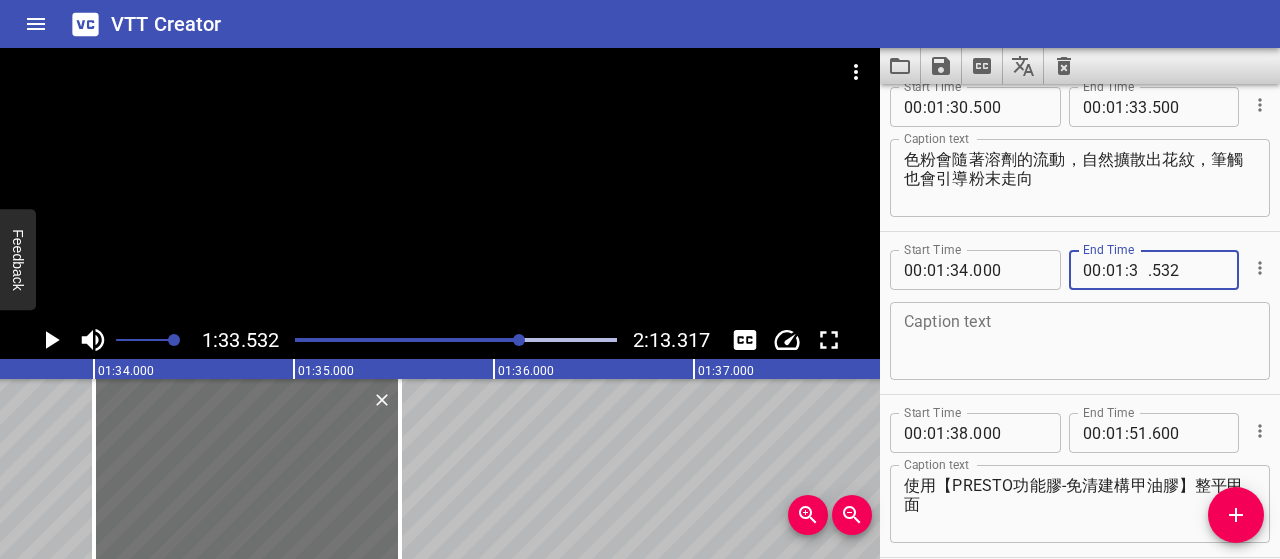 type on "37" 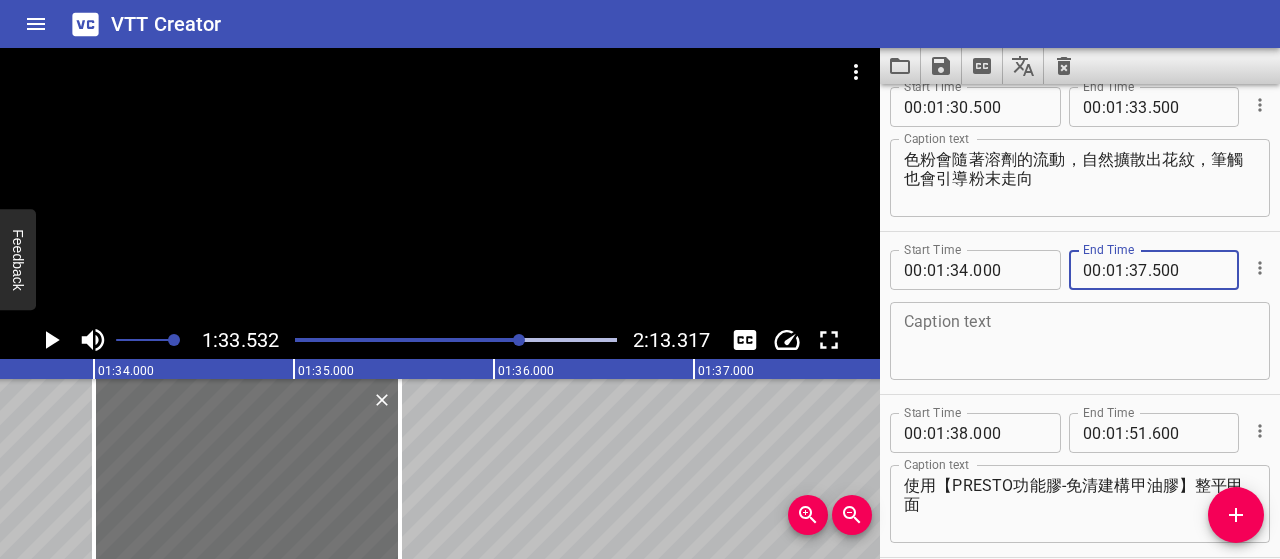 type on "500" 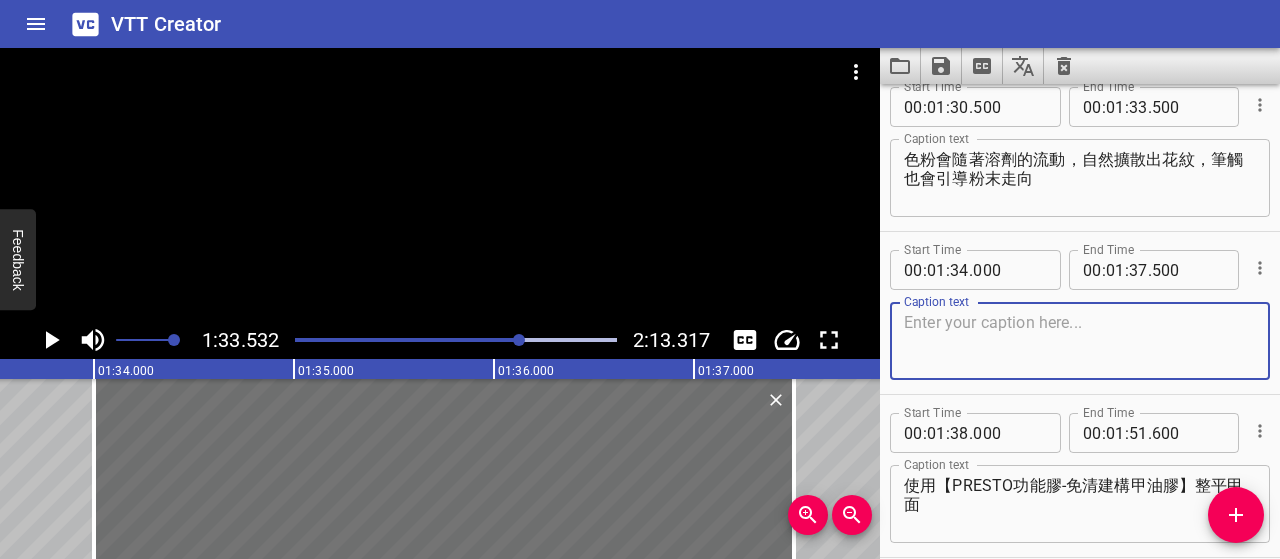 paste on "筆觸引導下產生獨特的紋理與暈染感" 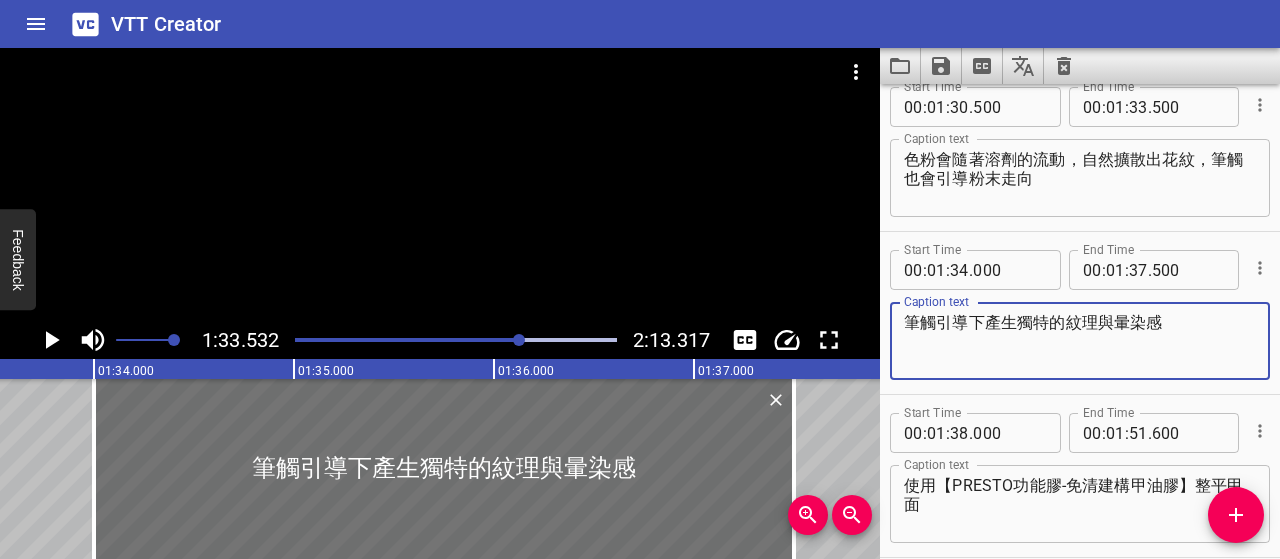 click on "筆觸引導下產生獨特的紋理與暈染感 Caption text" at bounding box center (1080, 341) 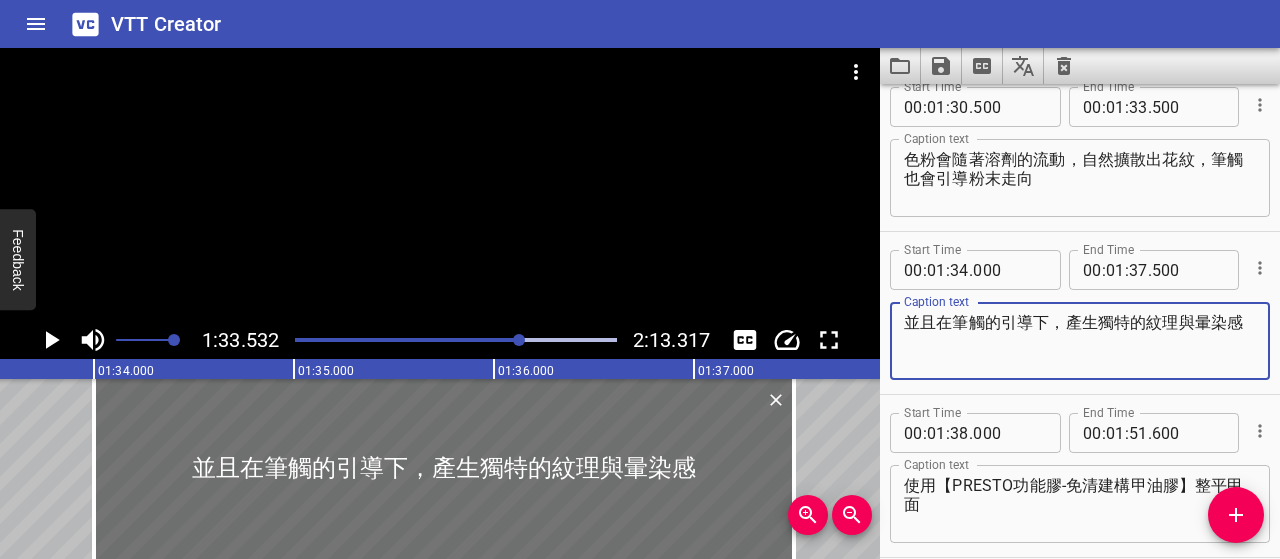 type on "並且在筆觸的引導下，產生獨特的紋理與暈染感" 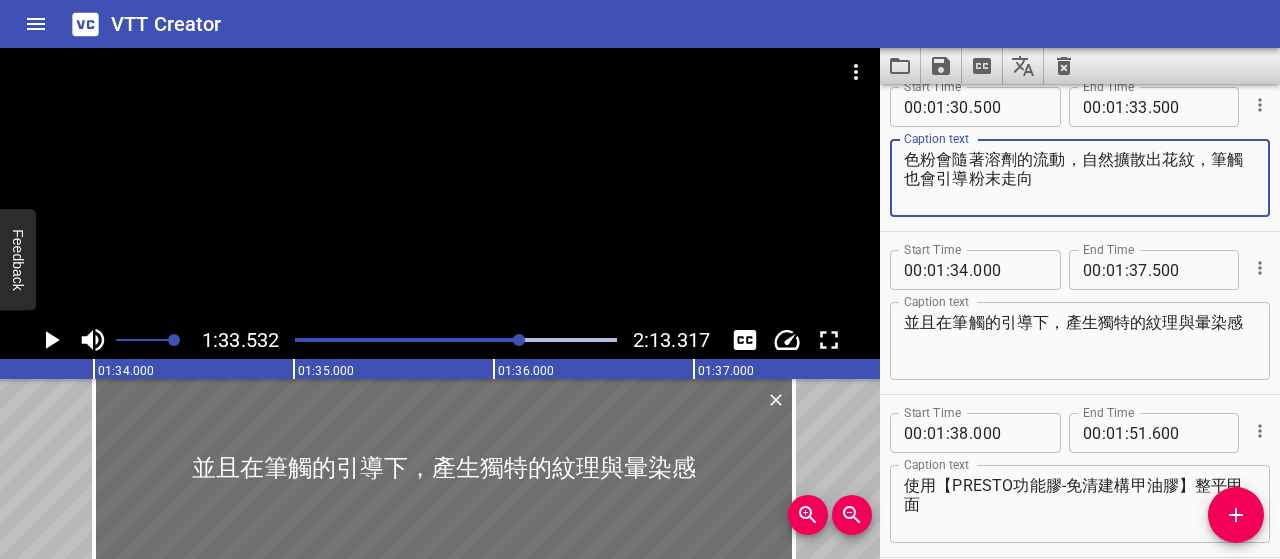 click on "色粉會隨著溶劑的流動，自然擴散出花紋，筆觸也會引導粉末走向" at bounding box center [1080, 178] 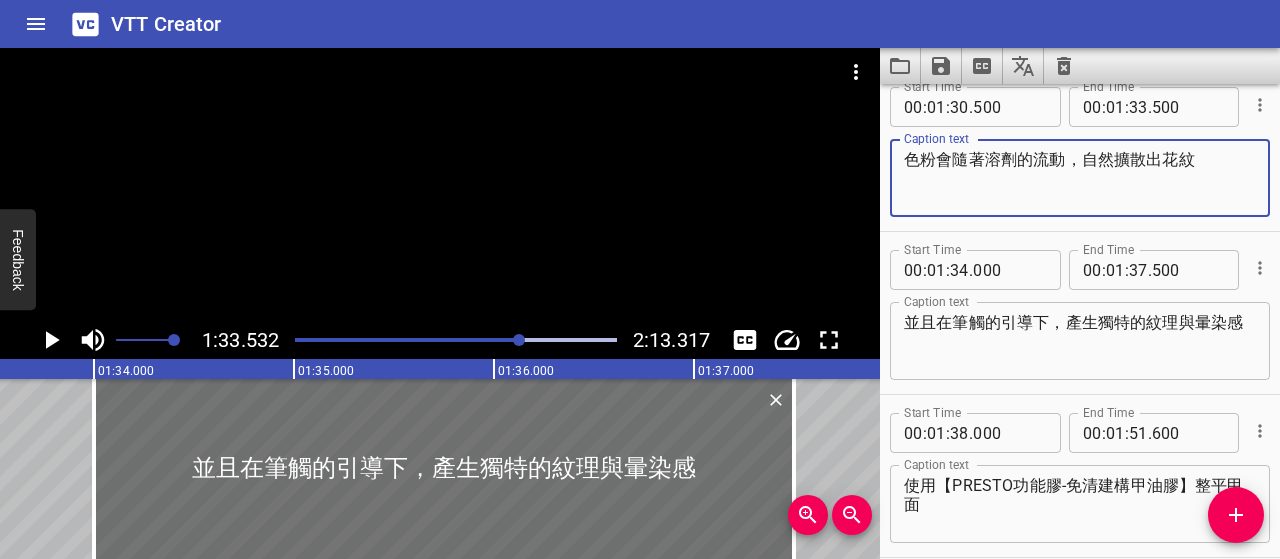 type on "色粉會隨著溶劑的流動，自然擴散出花紋" 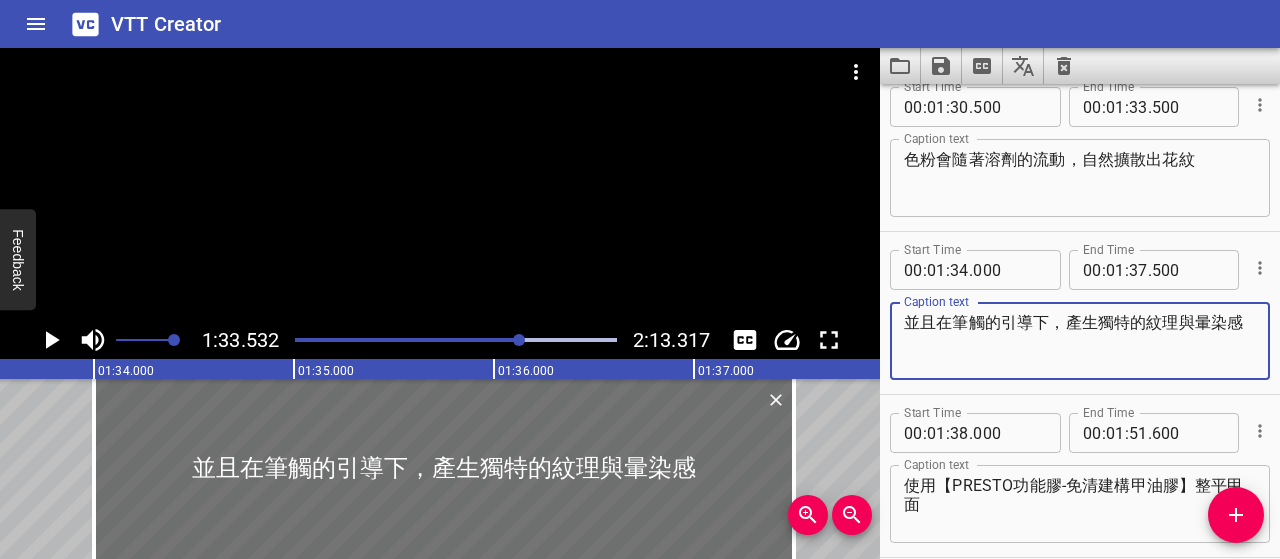 click 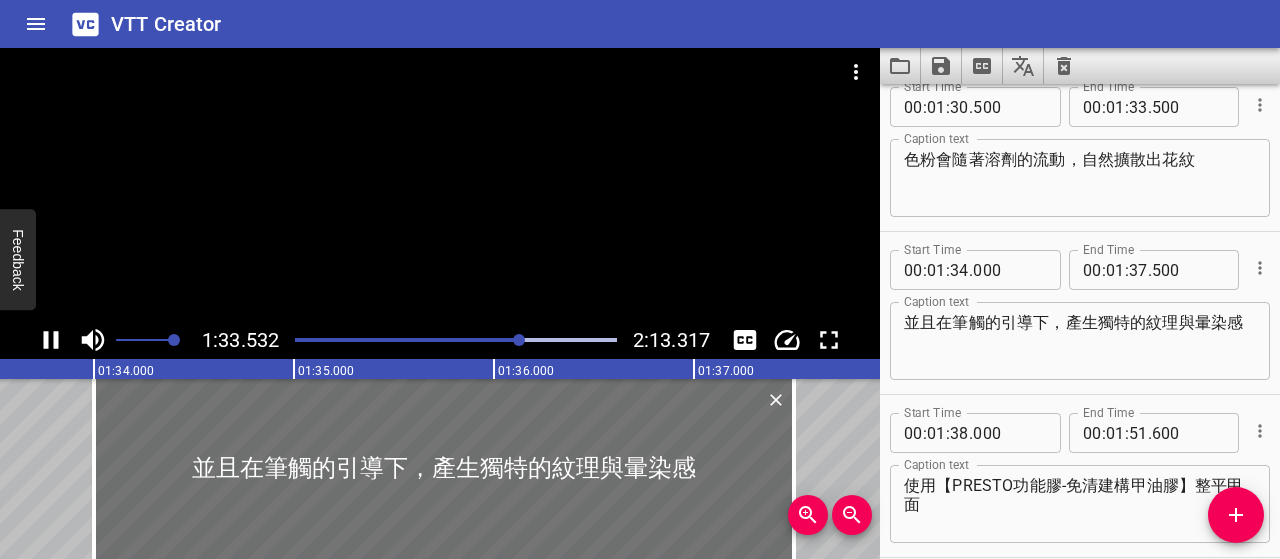 scroll, scrollTop: 2119, scrollLeft: 0, axis: vertical 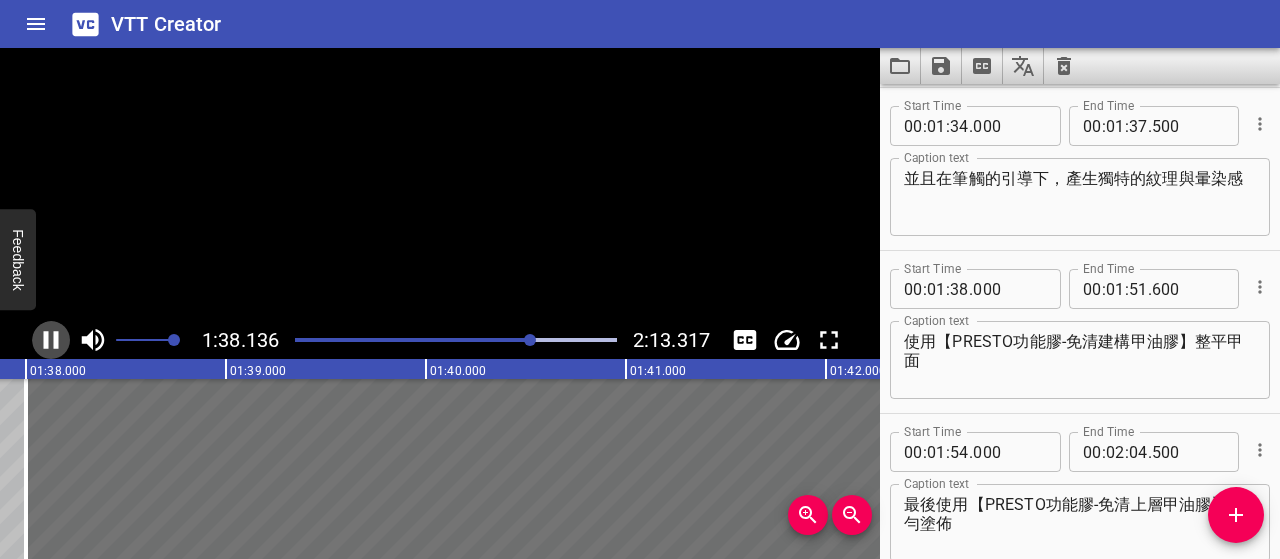 click 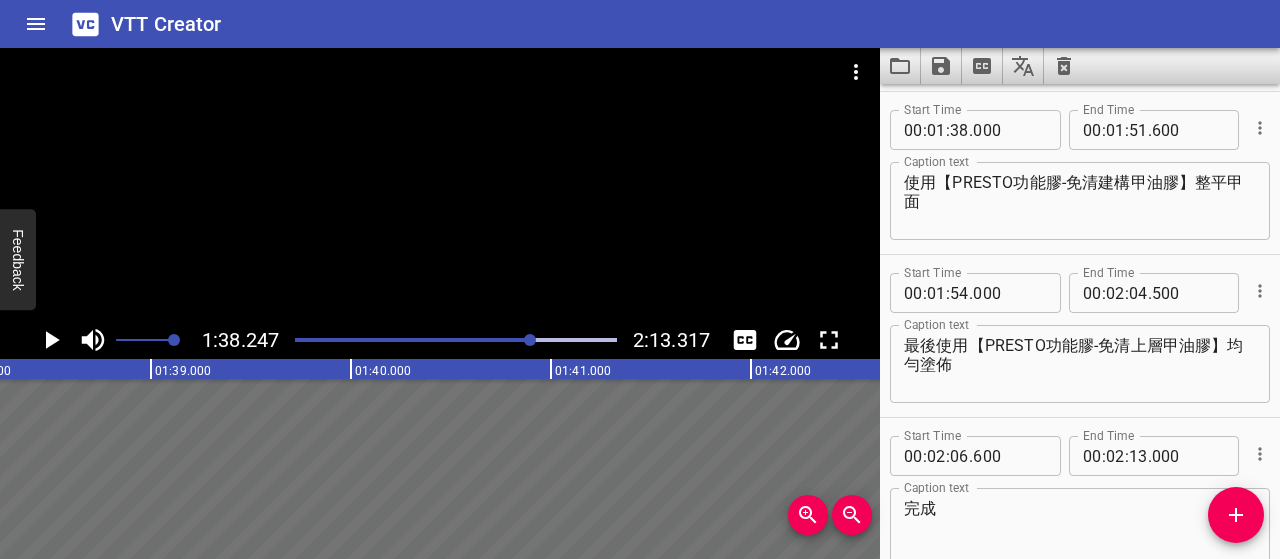 scroll, scrollTop: 2445, scrollLeft: 0, axis: vertical 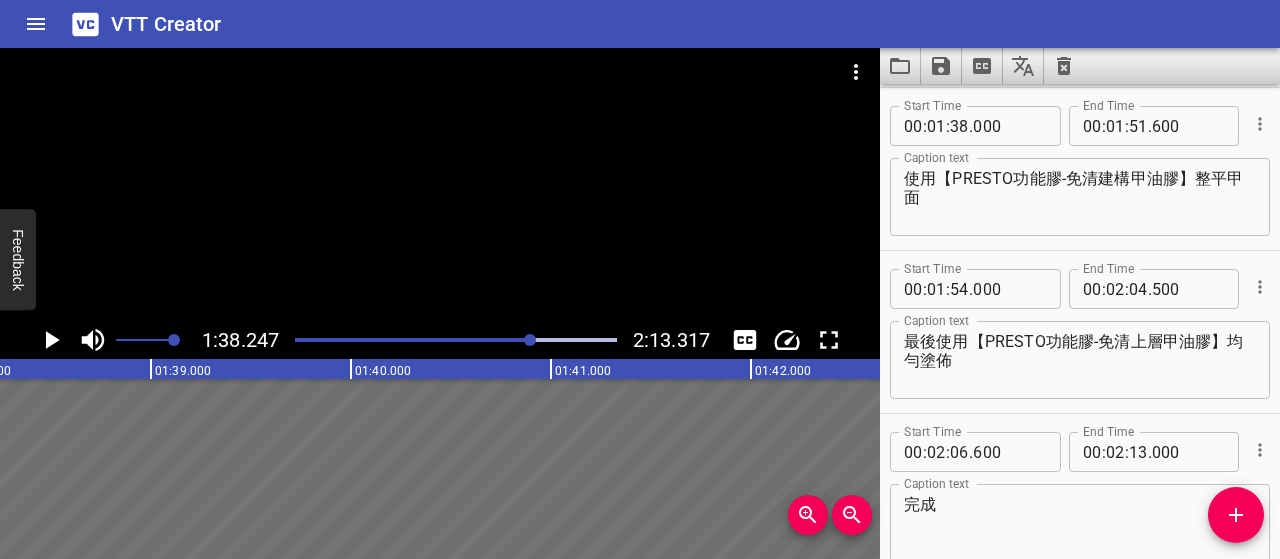 click on "使用【PRESTO功能膠-免清建構甲油膠】整平甲面" at bounding box center (1080, 197) 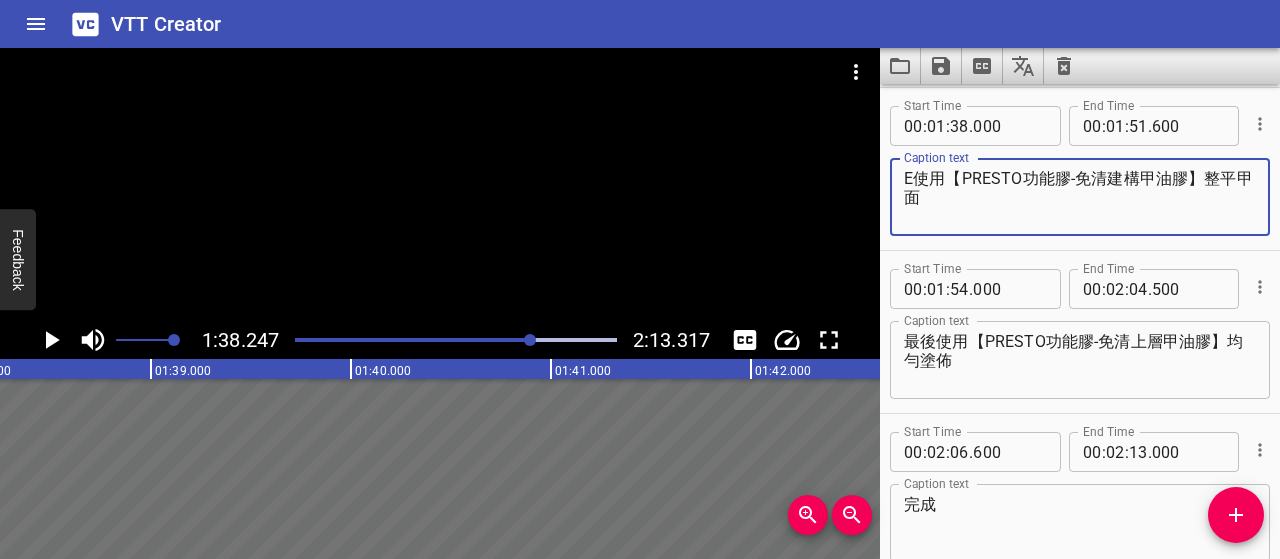 type on "使用【PRESTO功能膠-免清建構甲油膠】整平甲面" 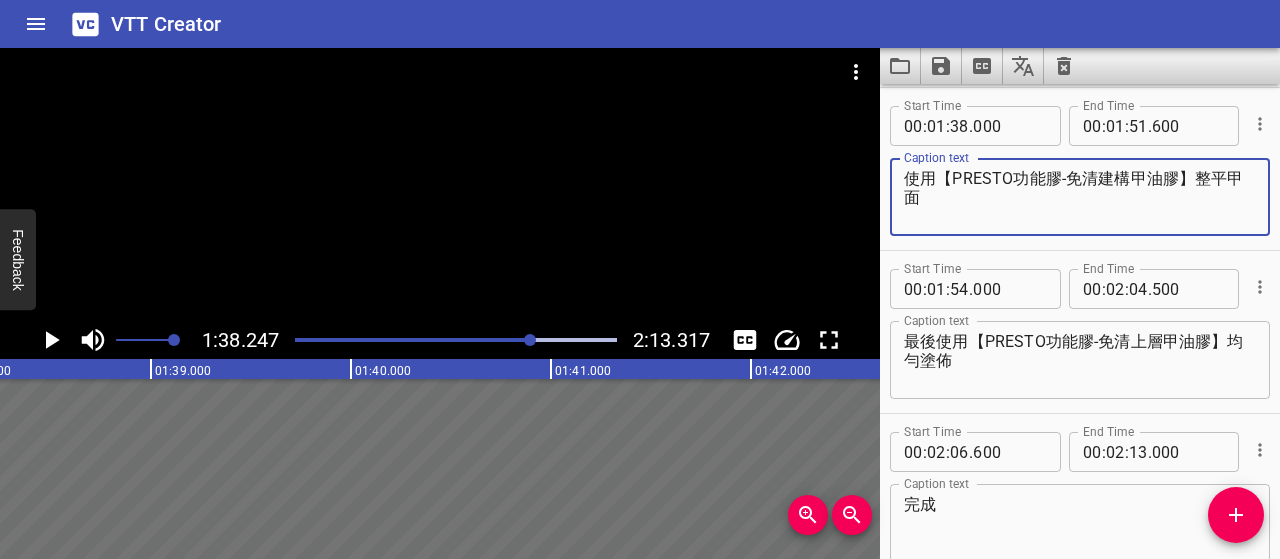 drag, startPoint x: 904, startPoint y: 179, endPoint x: 945, endPoint y: 199, distance: 45.617977 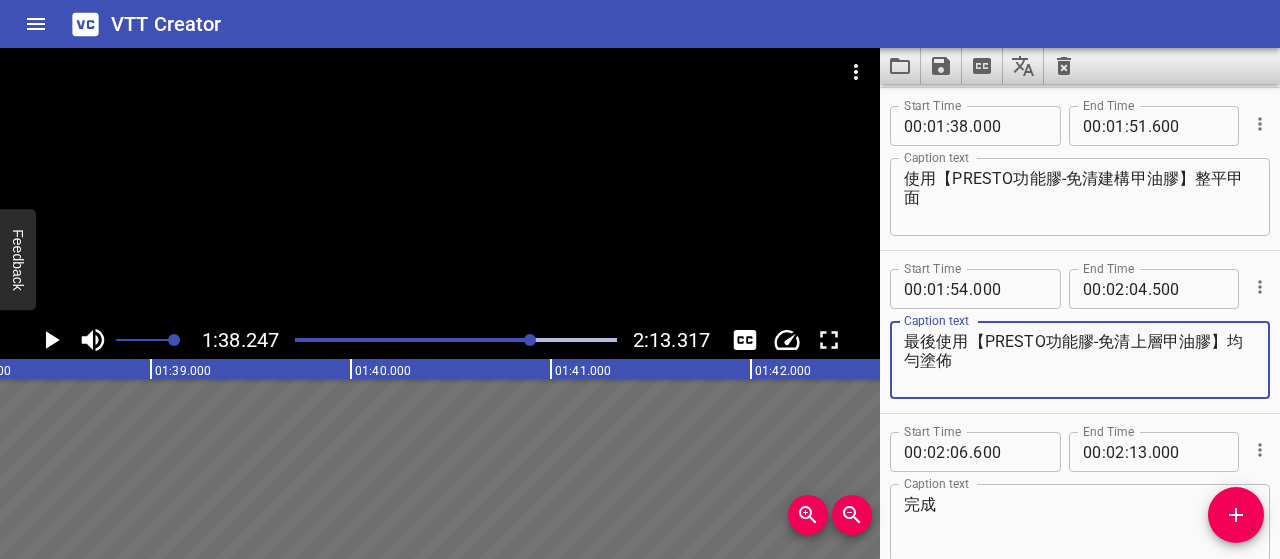 drag, startPoint x: 982, startPoint y: 357, endPoint x: 913, endPoint y: 340, distance: 71.063354 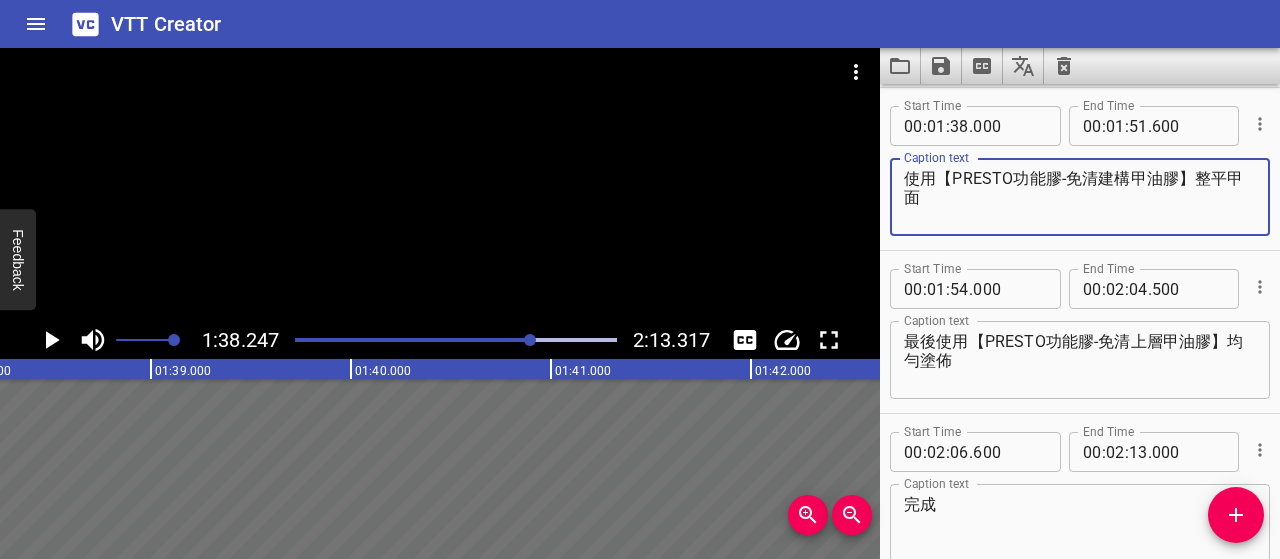 drag, startPoint x: 907, startPoint y: 190, endPoint x: 878, endPoint y: 173, distance: 33.61547 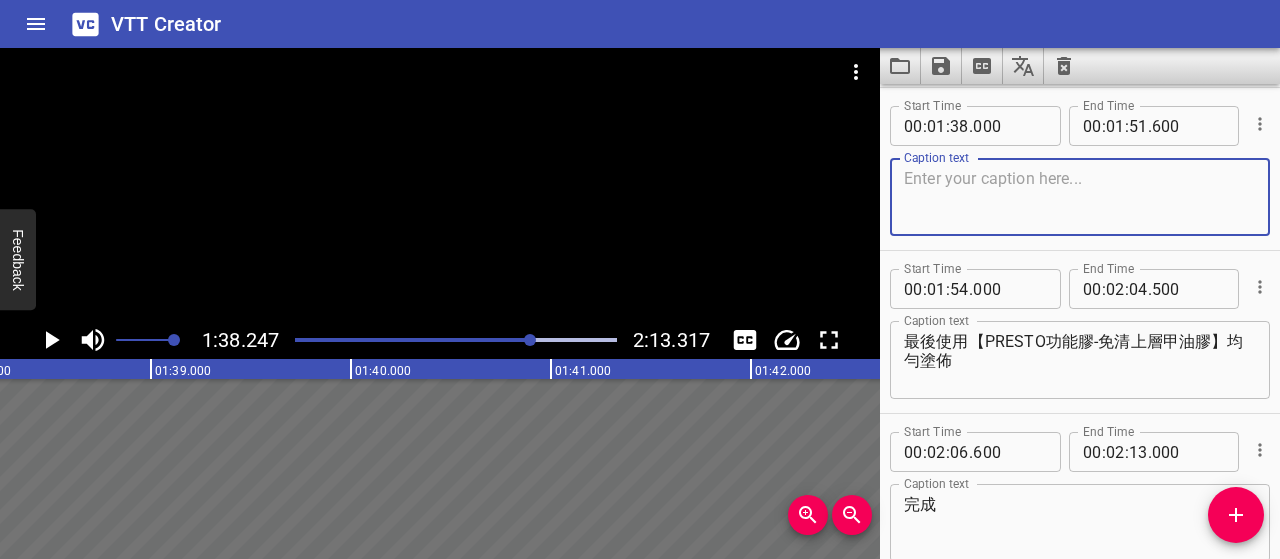 drag, startPoint x: 904, startPoint y: 178, endPoint x: 1144, endPoint y: 195, distance: 240.60133 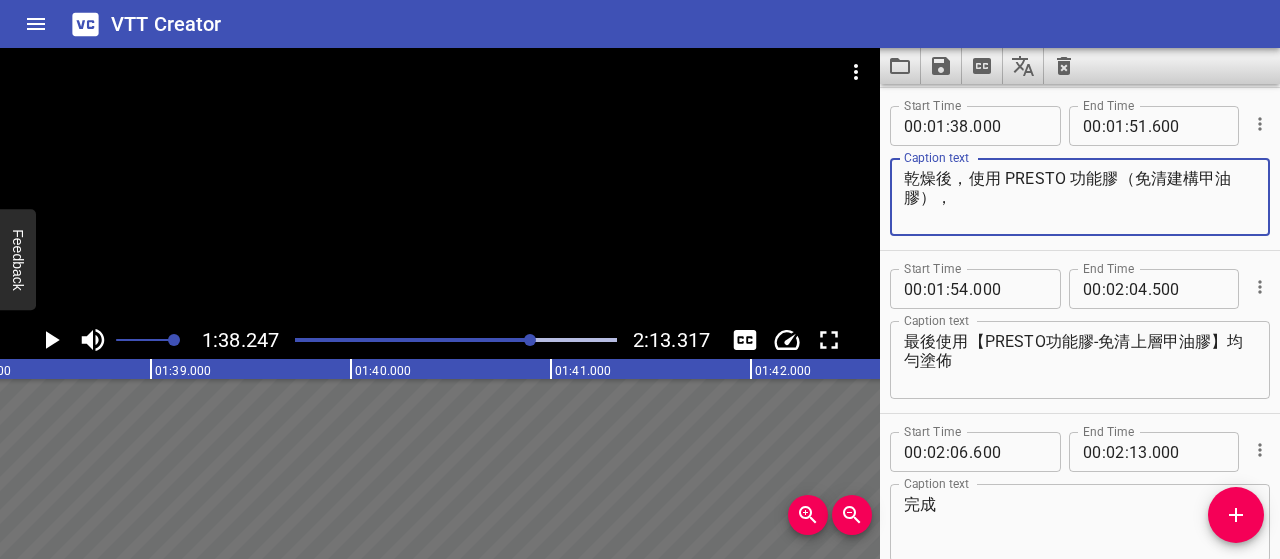 click on "乾燥後，使用 PRESTO 功能膠（免清建構甲油膠），" at bounding box center (1080, 197) 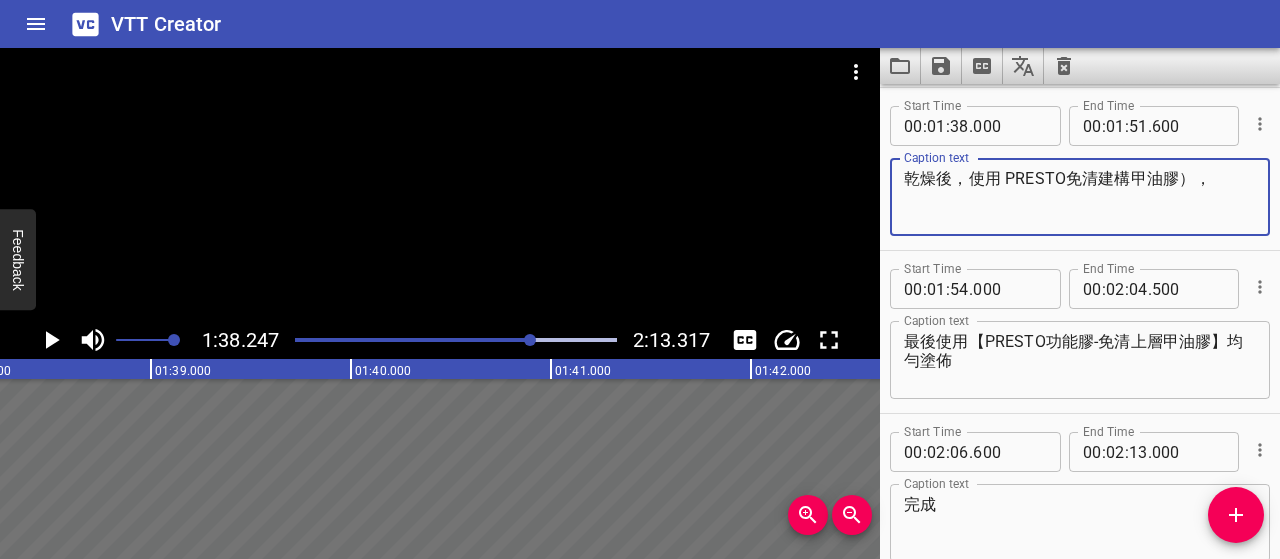 click on "乾燥後，使用 PRESTO免清建構甲油膠），" at bounding box center (1080, 197) 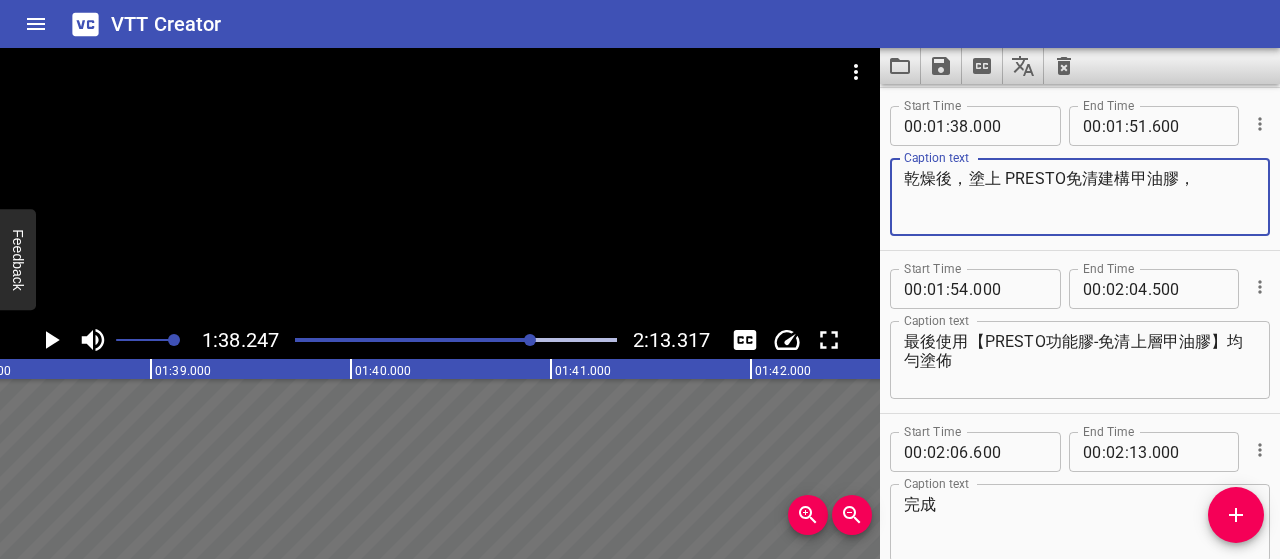 paste on "保護紋理不被破壞" 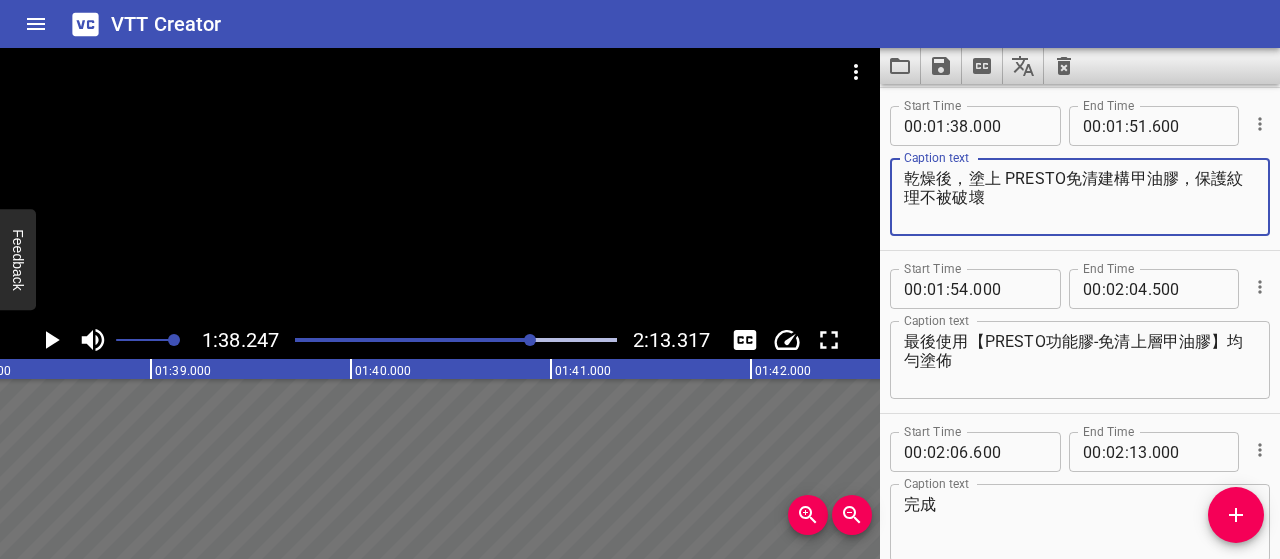 type on "乾燥後，塗上 PRESTO免清建構甲油膠，保護紋理不被破壞" 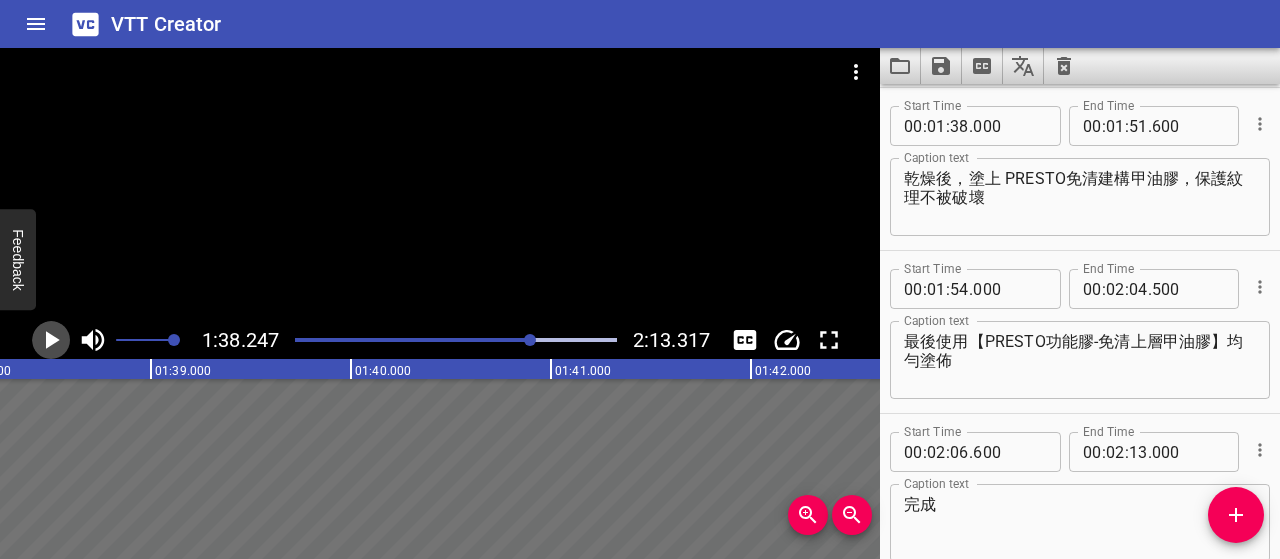 click 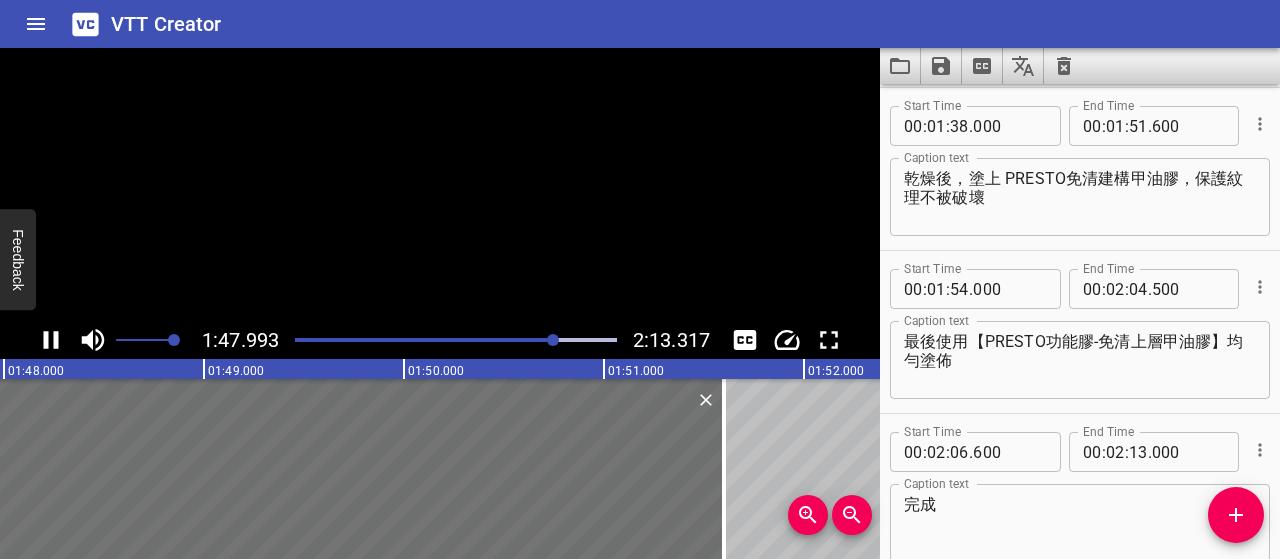 click 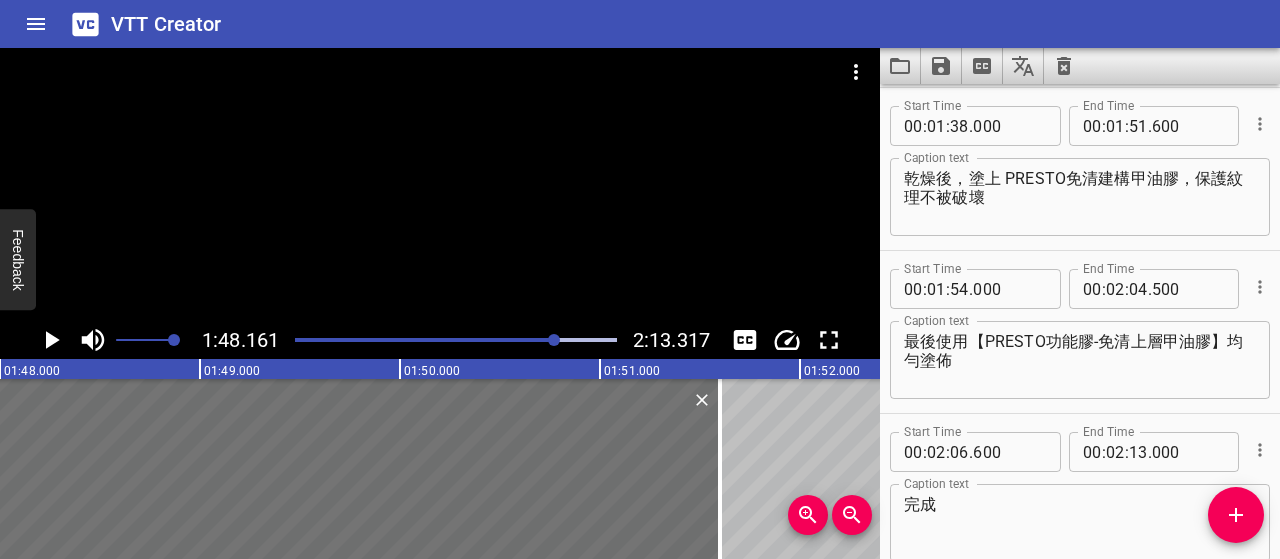 scroll, scrollTop: 0, scrollLeft: 21632, axis: horizontal 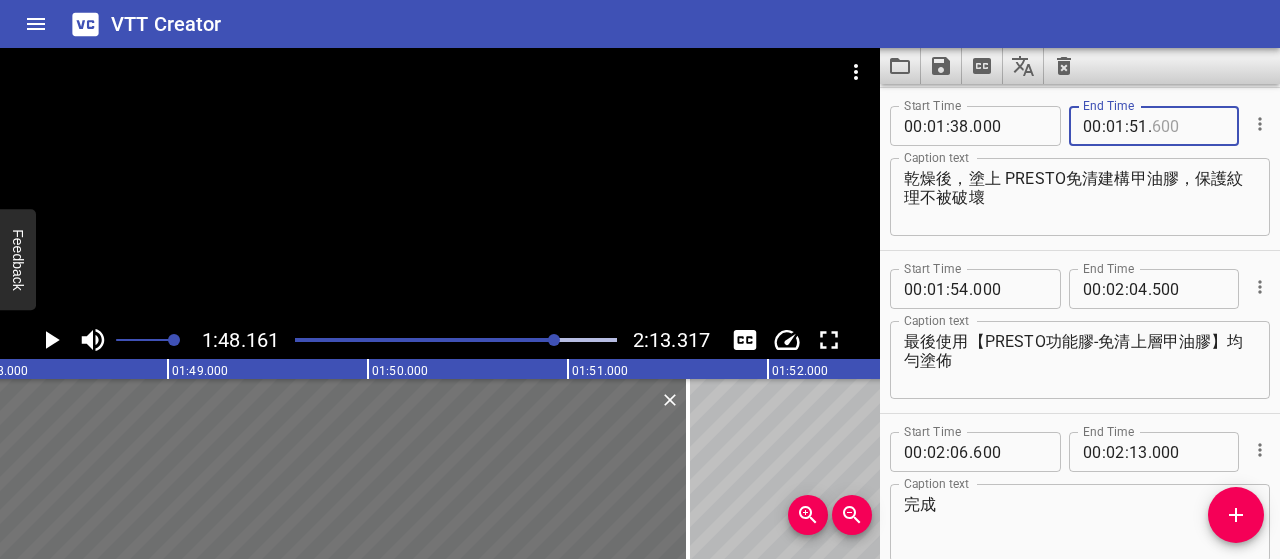 click at bounding box center (1188, 126) 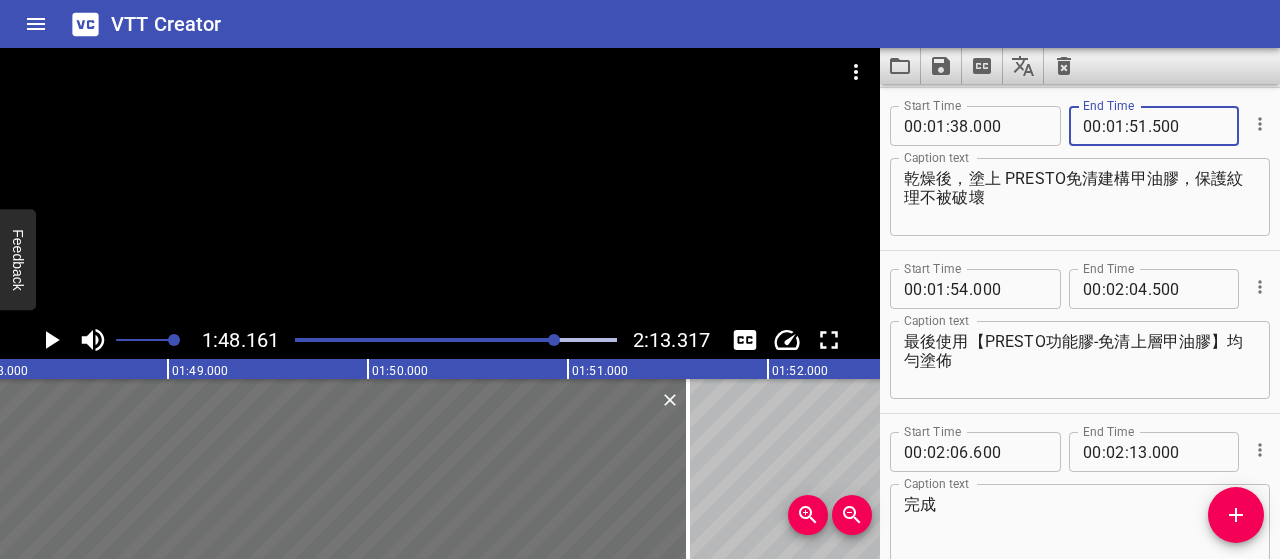 type on "500" 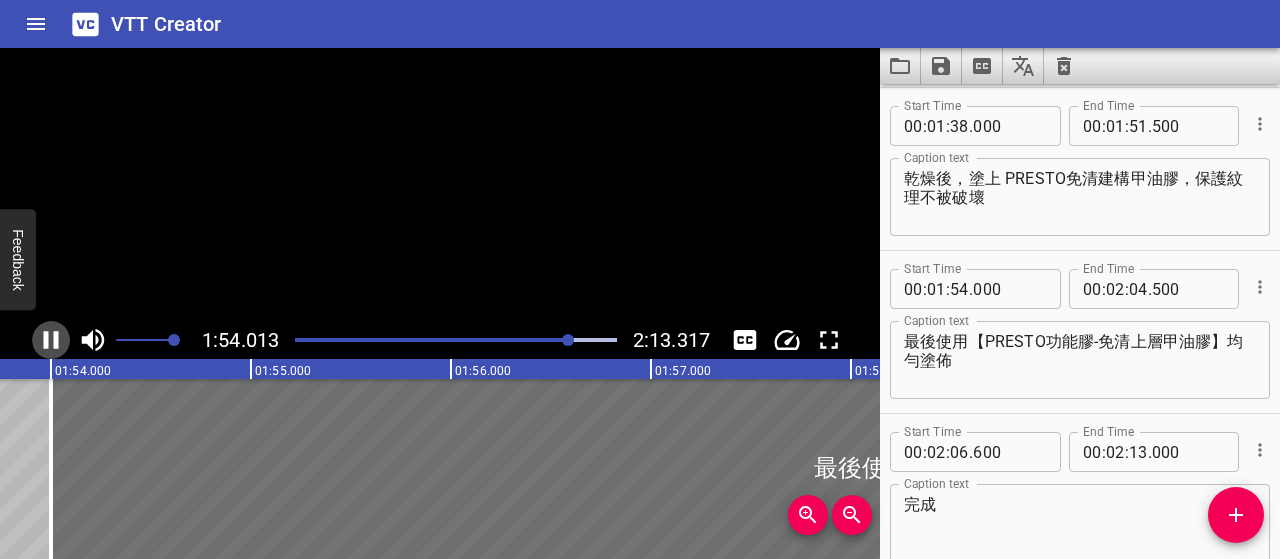 click 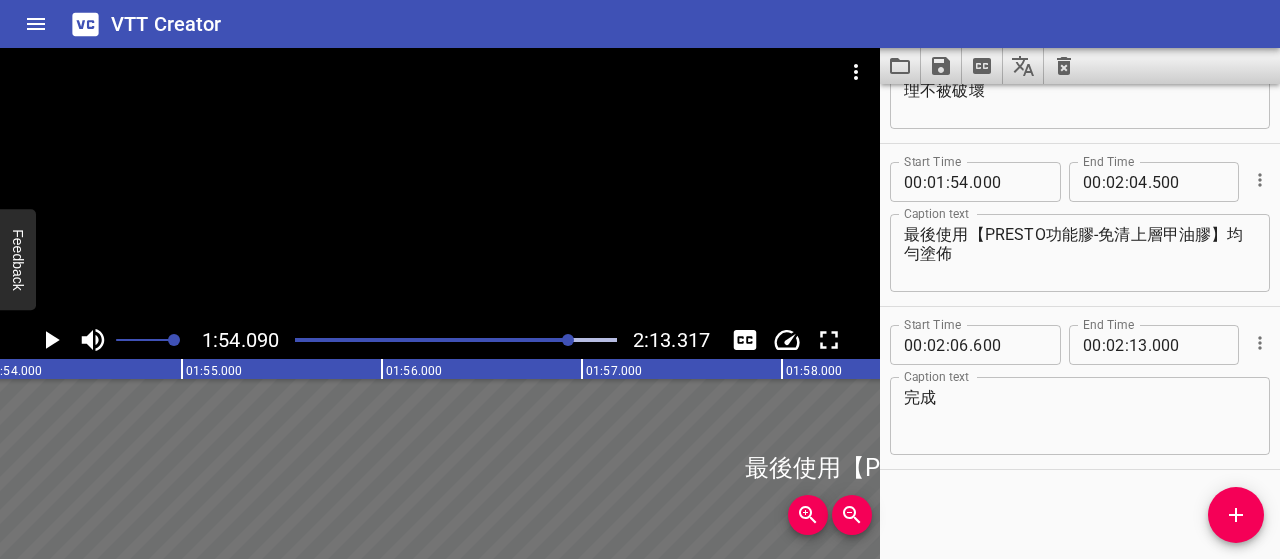 click on "最後使用【PRESTO功能膠-免清上層甲油膠】均勻塗佈" at bounding box center [1080, 253] 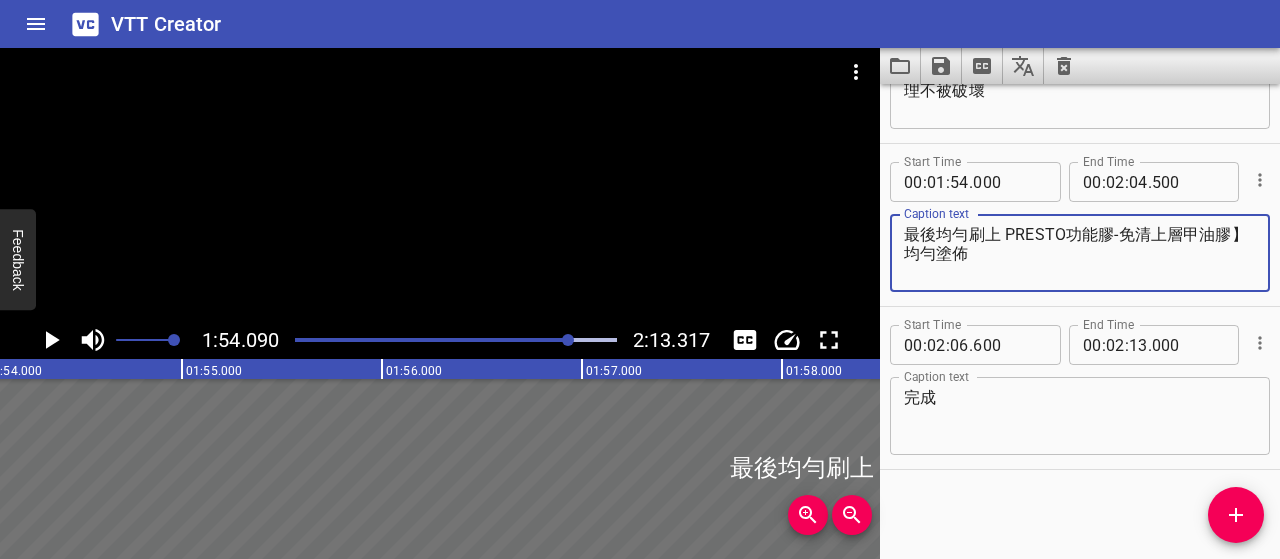 click on "最後均勻刷上 PRESTO功能膠-免清上層甲油膠】均勻塗佈" at bounding box center [1080, 253] 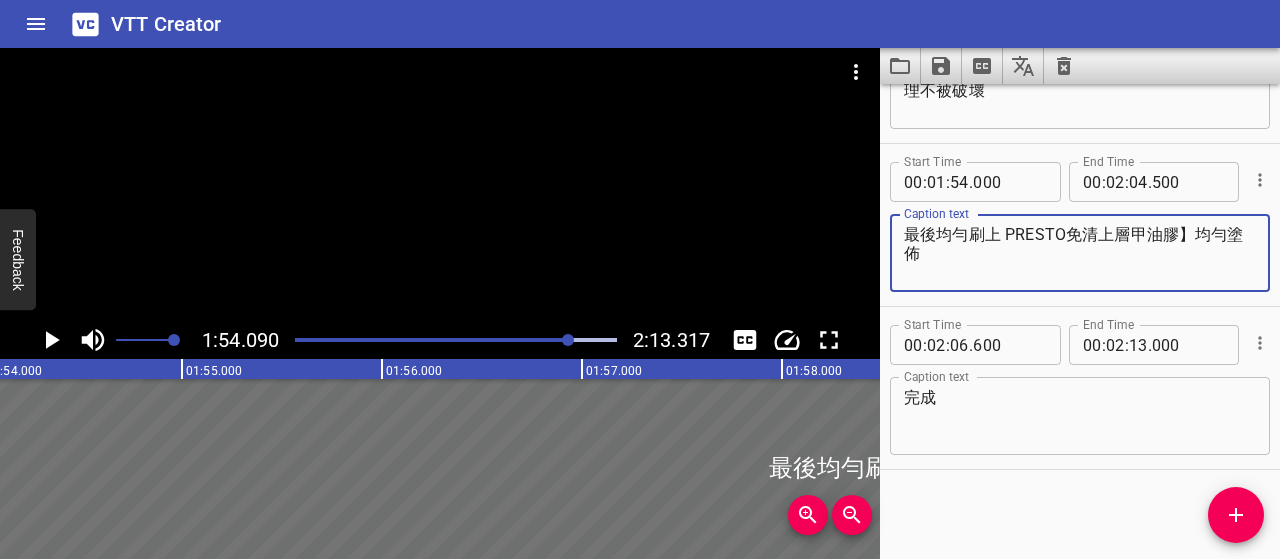 drag, startPoint x: 1176, startPoint y: 230, endPoint x: 1180, endPoint y: 255, distance: 25.317978 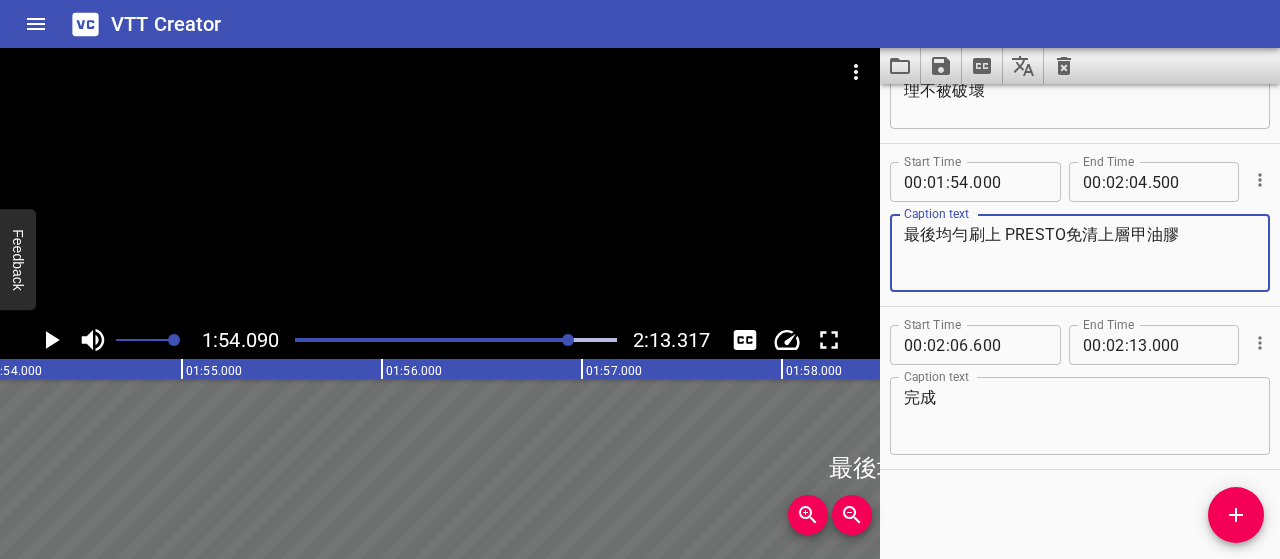 type on "最後均勻刷上 PRESTO免清上層甲油膠" 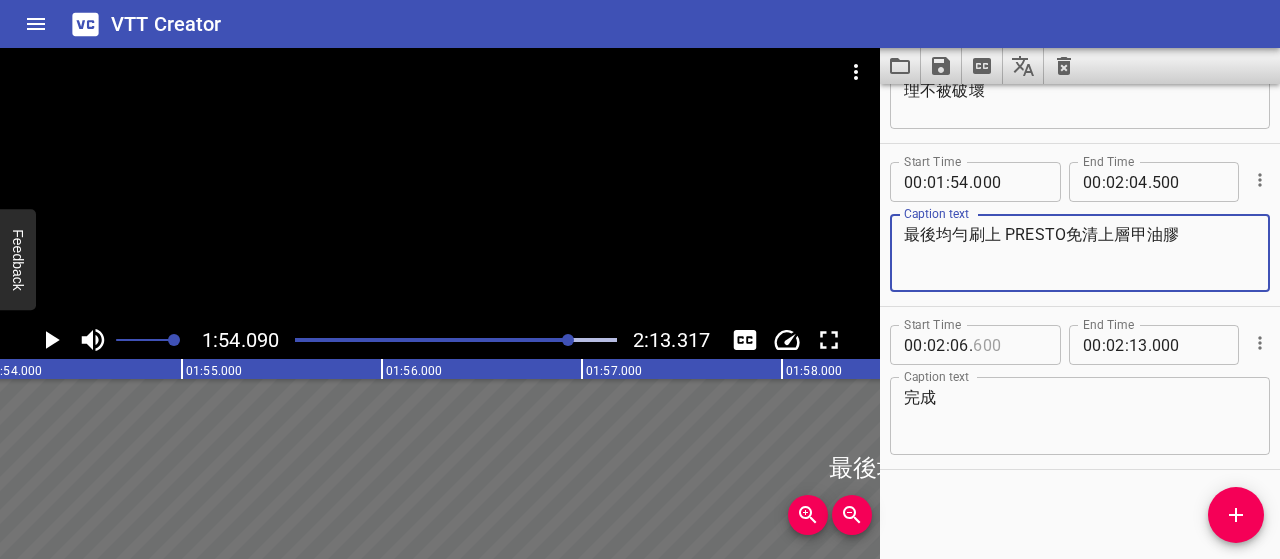 click at bounding box center [1009, 345] 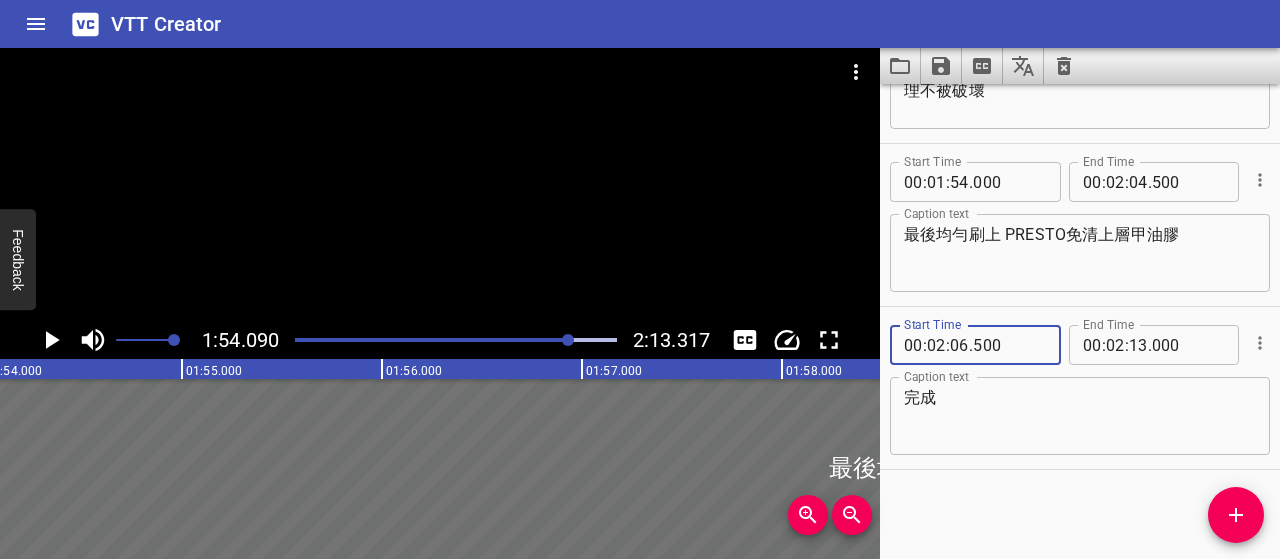 type on "500" 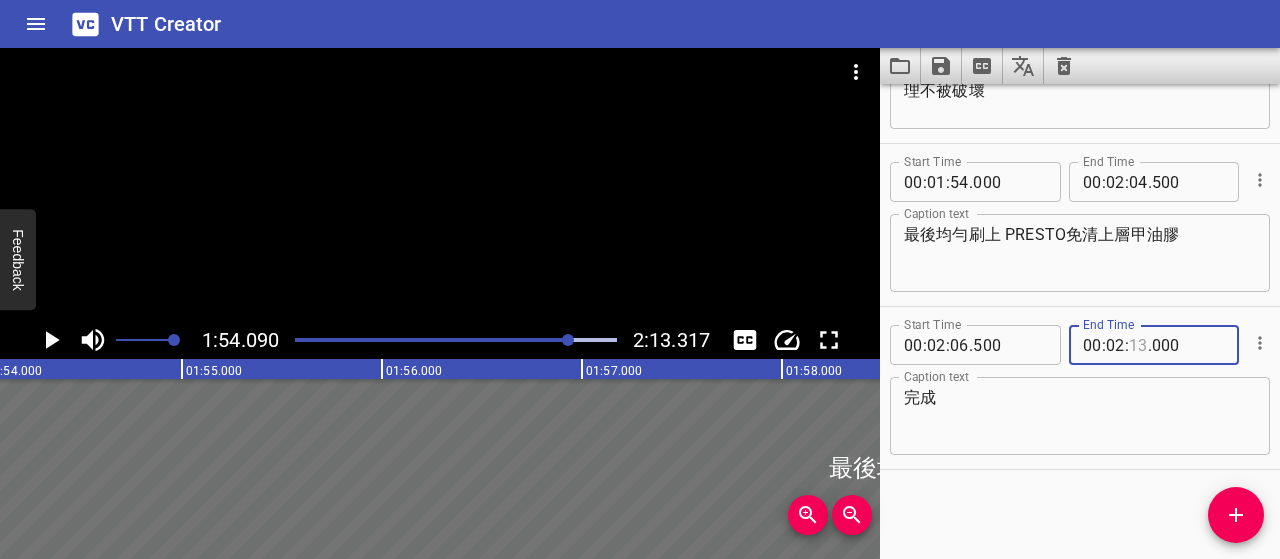click at bounding box center [1138, 345] 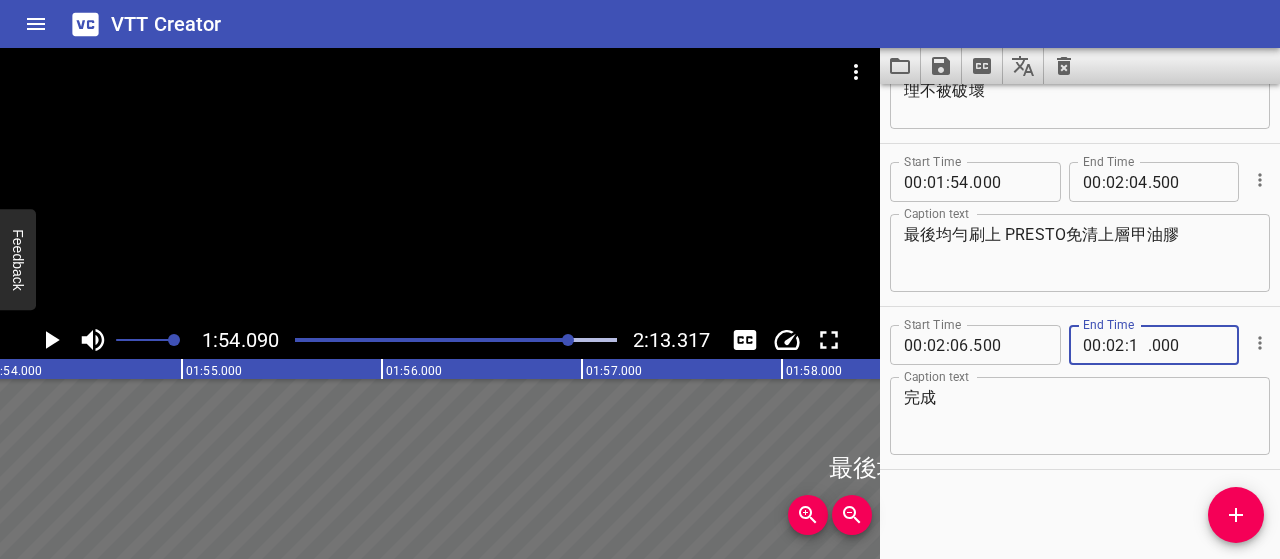 type on "12" 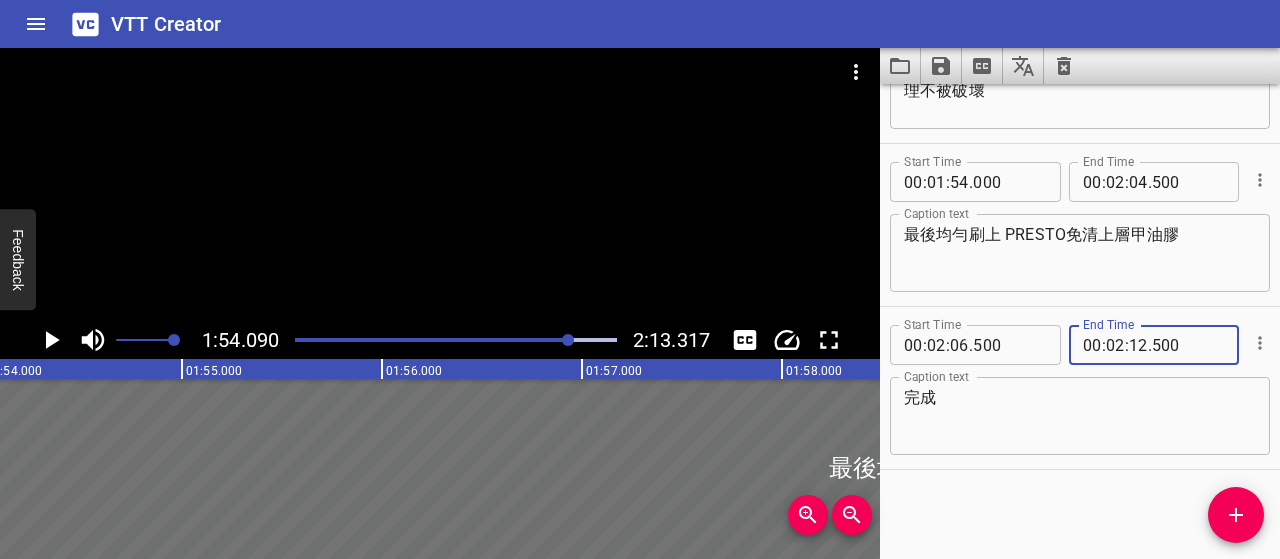 type on "500" 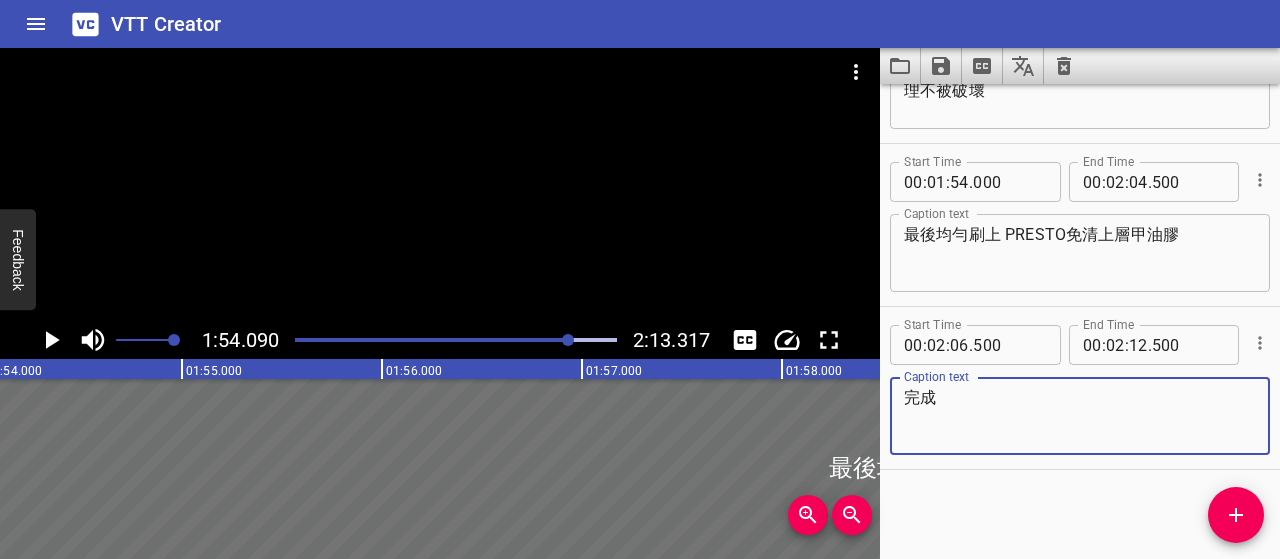 click on "完成" at bounding box center [1080, 416] 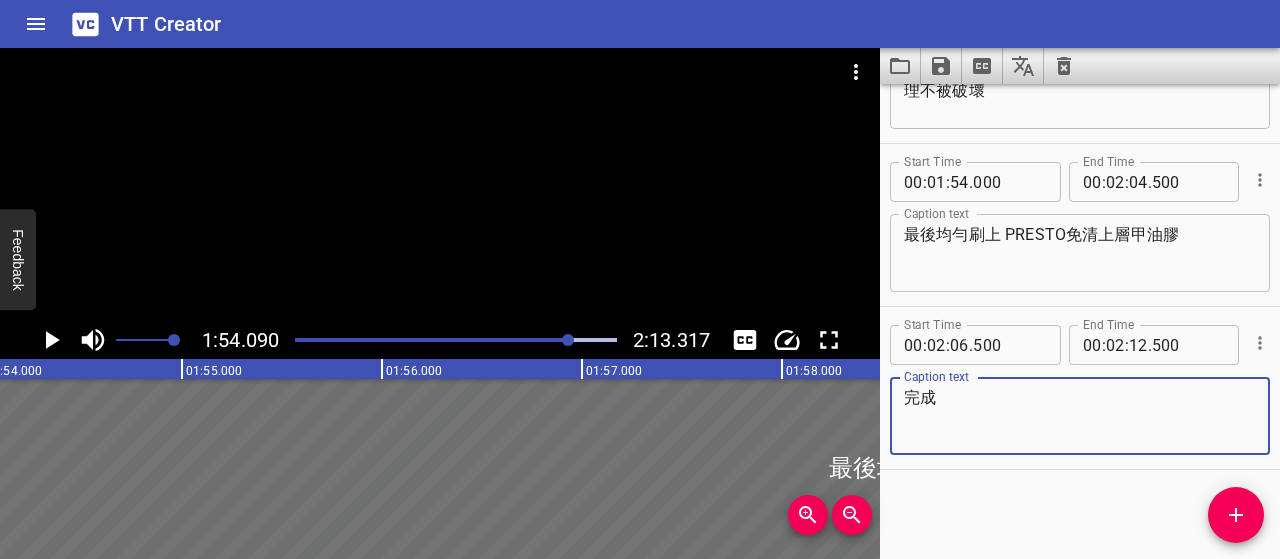 click 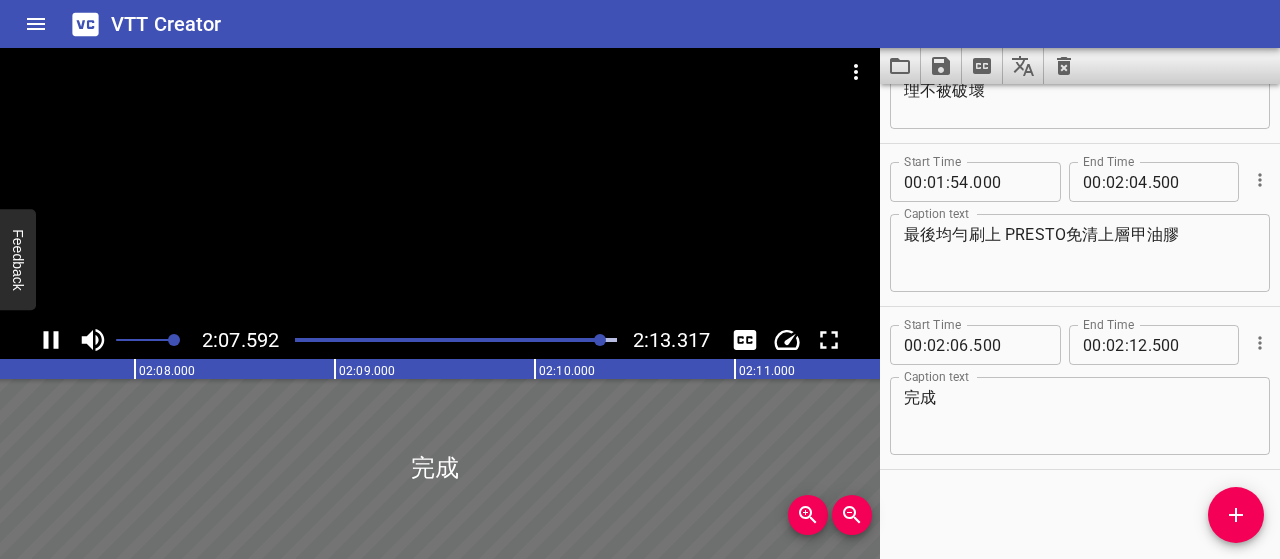click 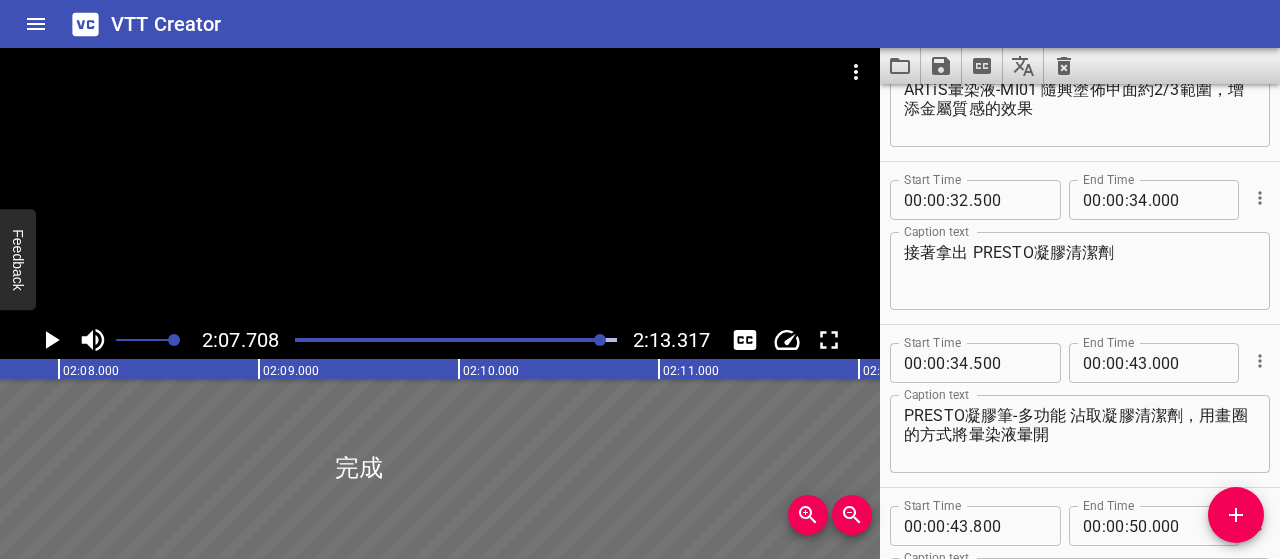 scroll, scrollTop: 0, scrollLeft: 0, axis: both 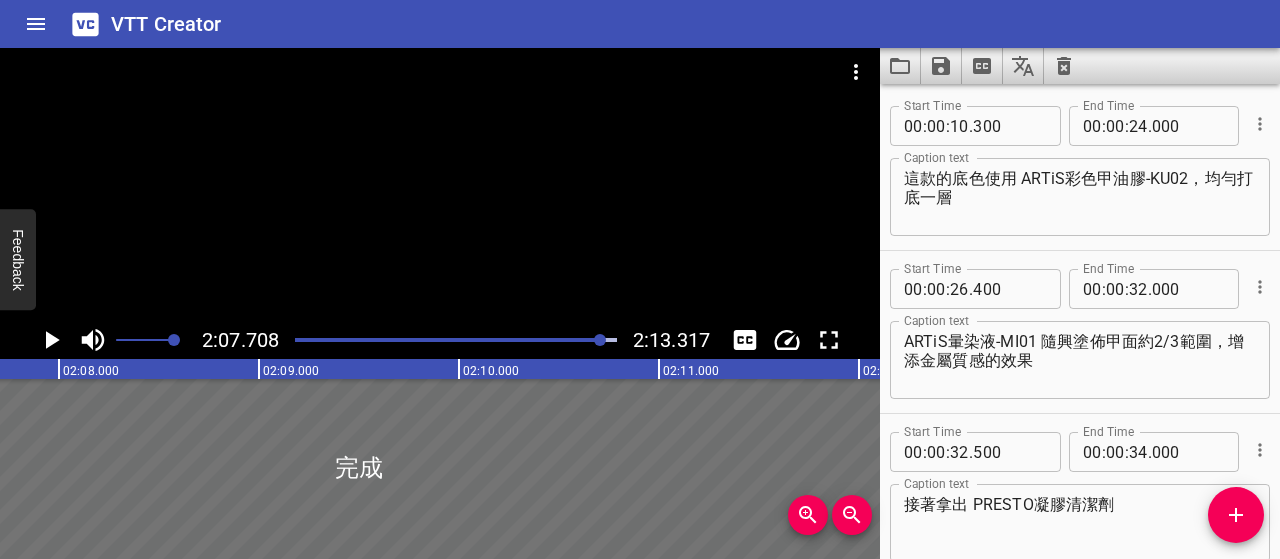 click 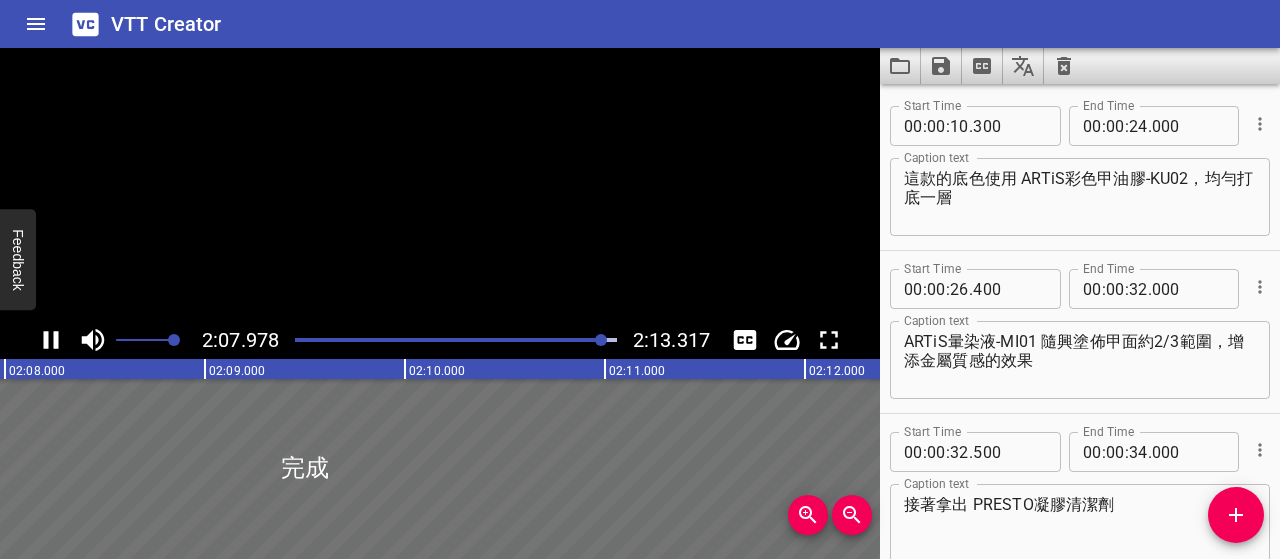click 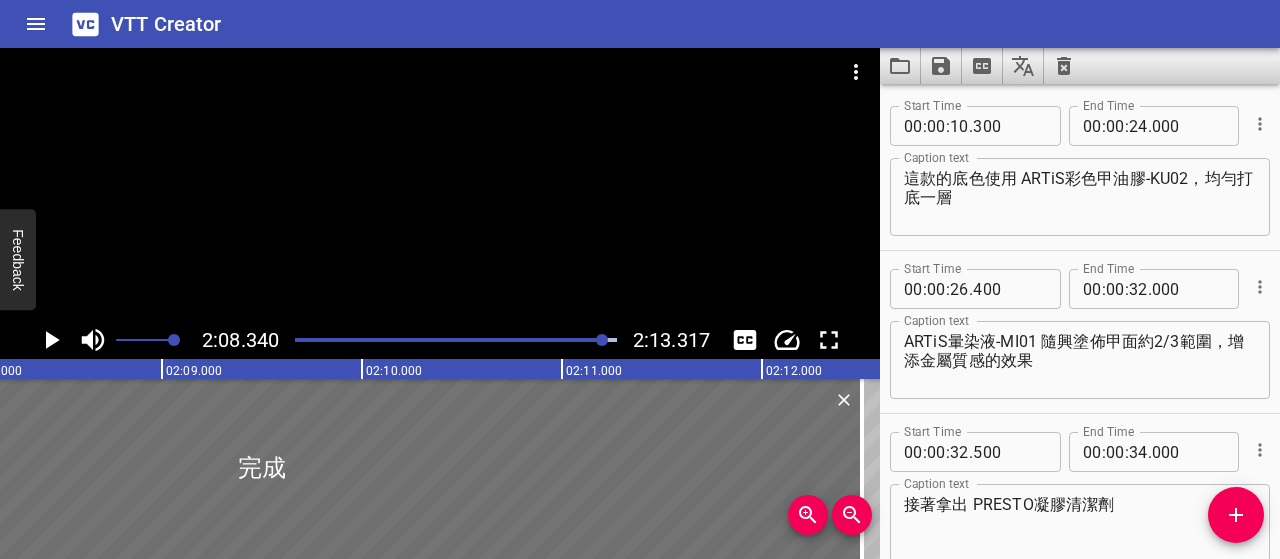scroll, scrollTop: 0, scrollLeft: 25668, axis: horizontal 